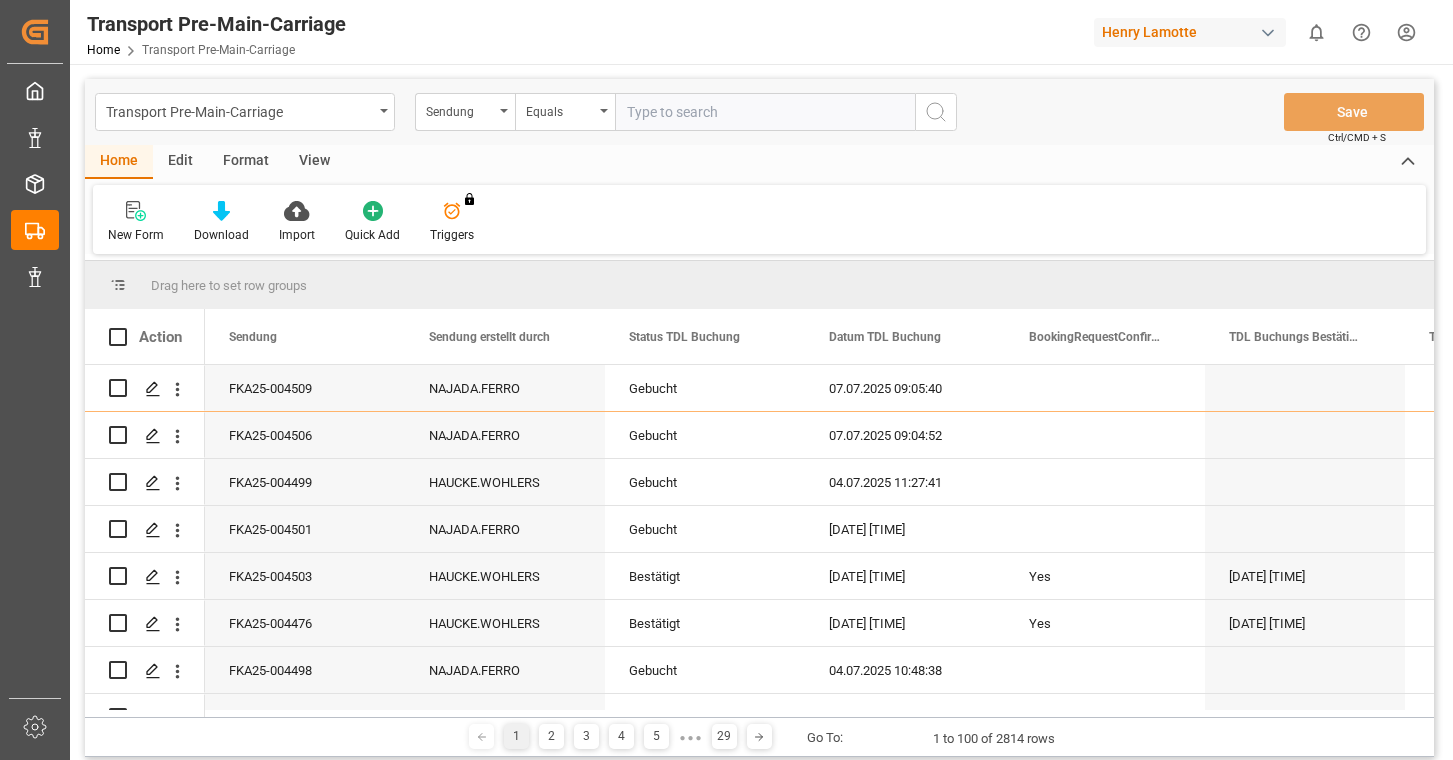 scroll, scrollTop: 0, scrollLeft: 0, axis: both 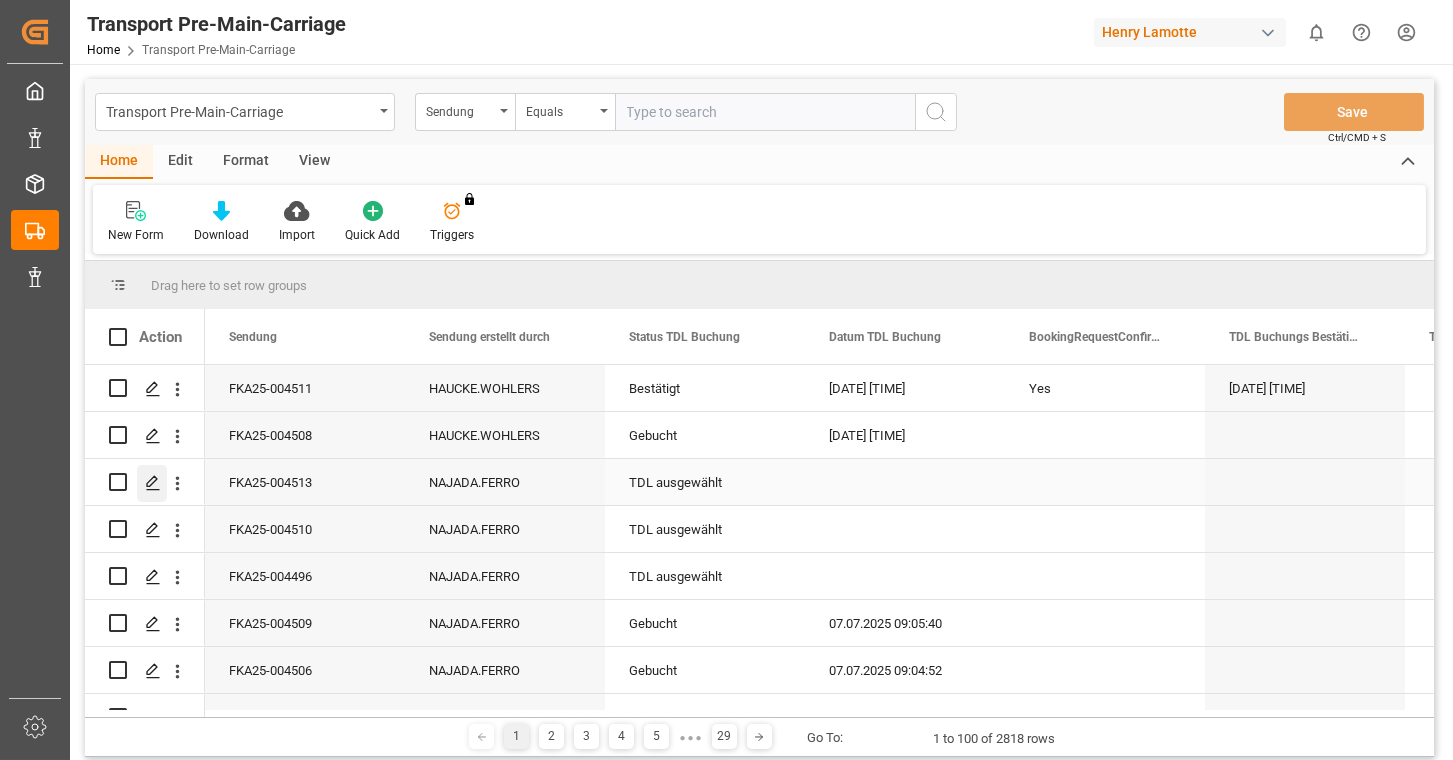 click at bounding box center [153, 483] 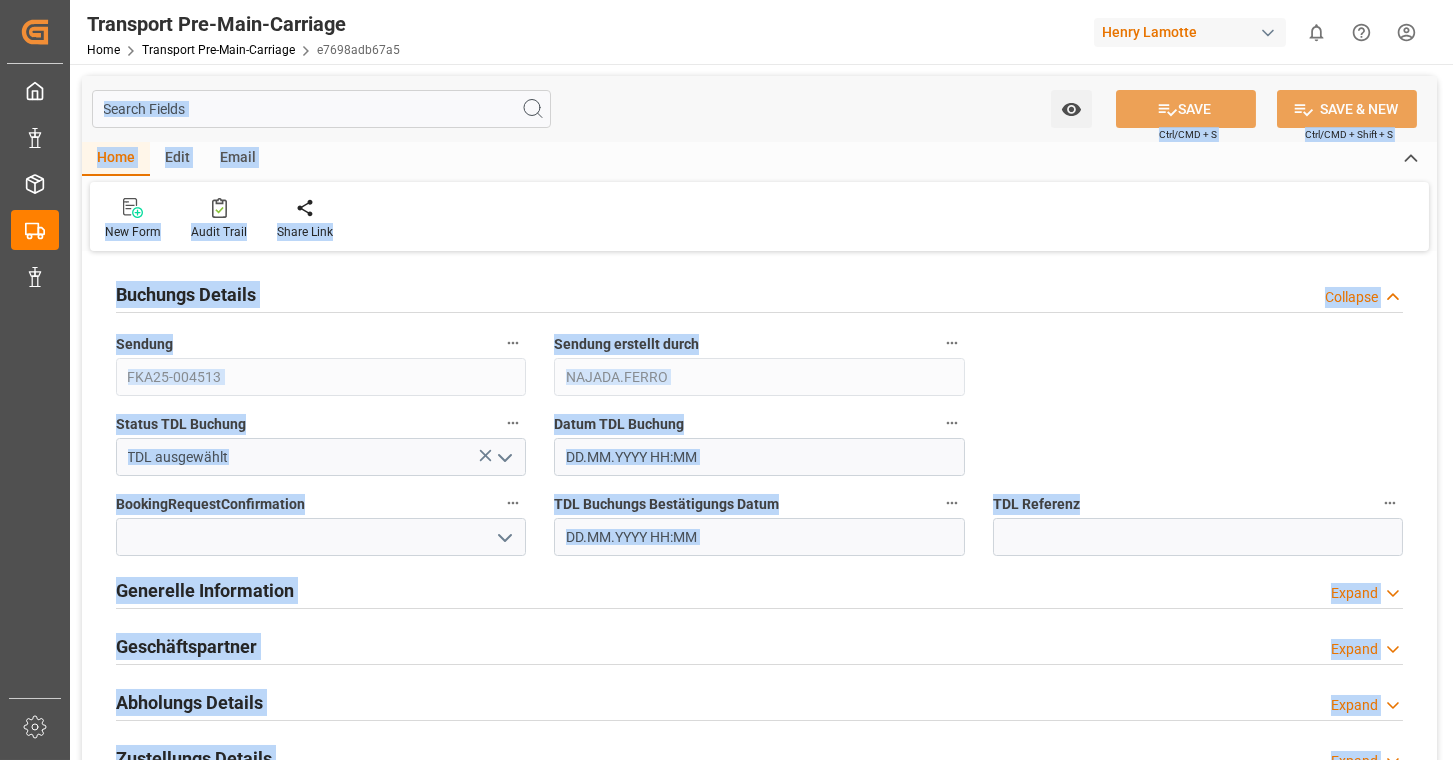 click on "Home Edit Email" at bounding box center [759, 159] 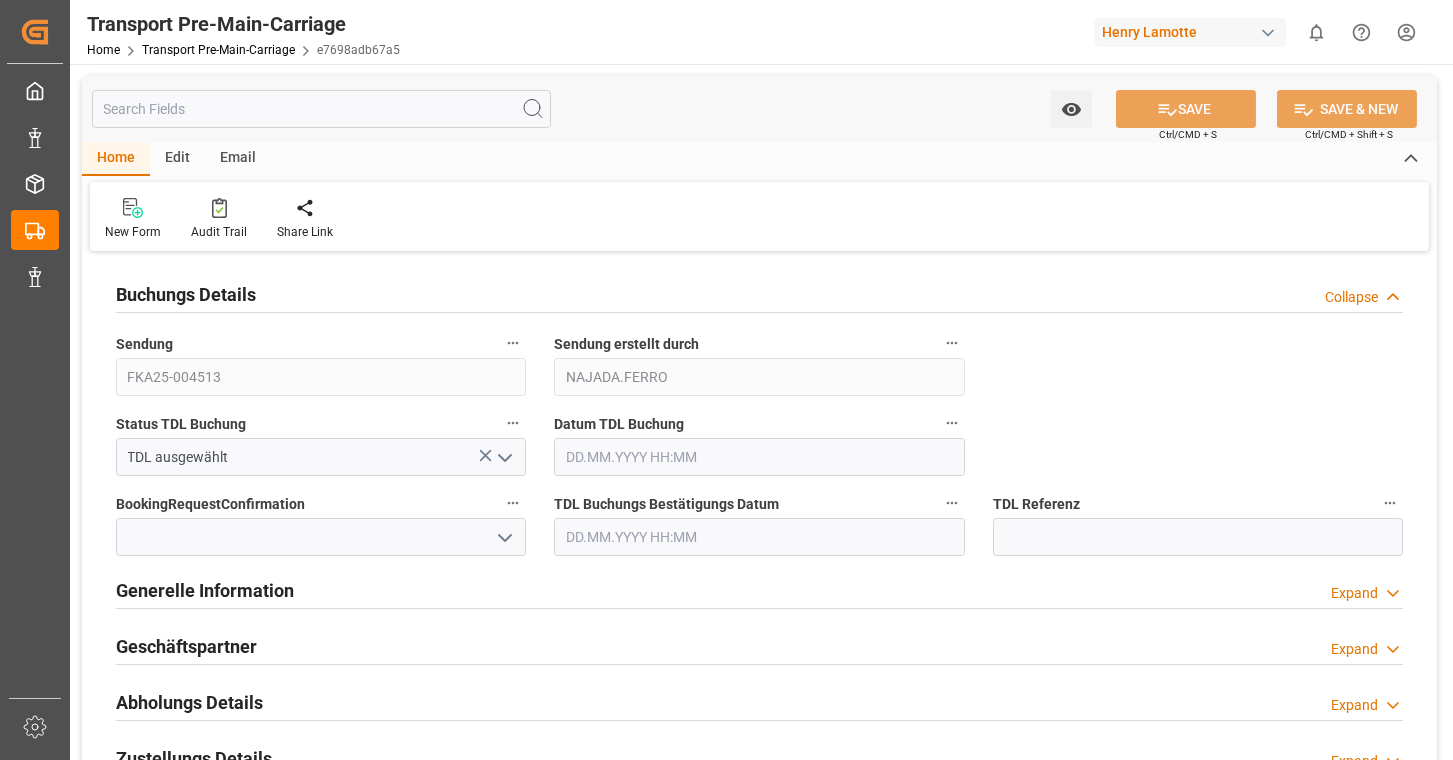 click on "Email" at bounding box center [238, 159] 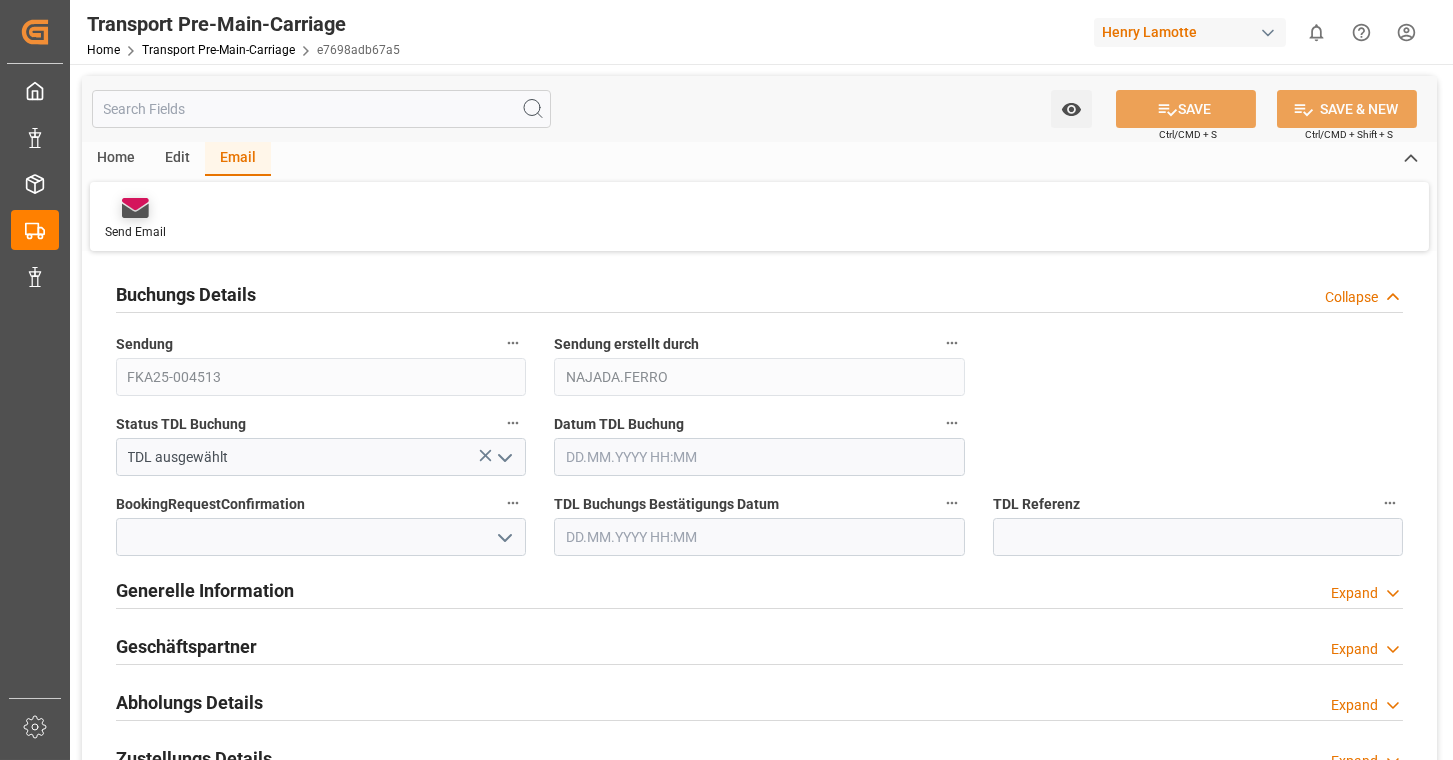 click at bounding box center [135, 211] 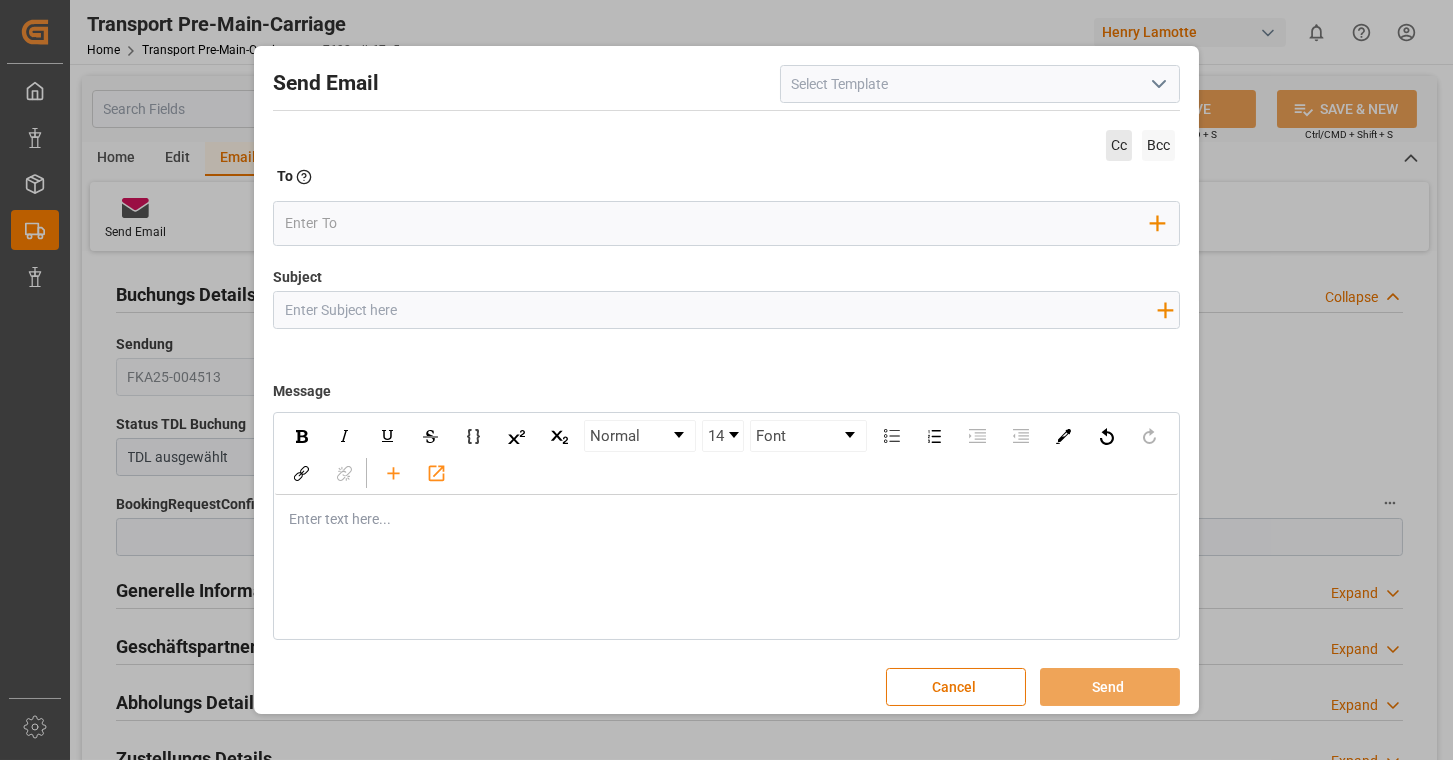 click on "Cc" at bounding box center (1119, 145) 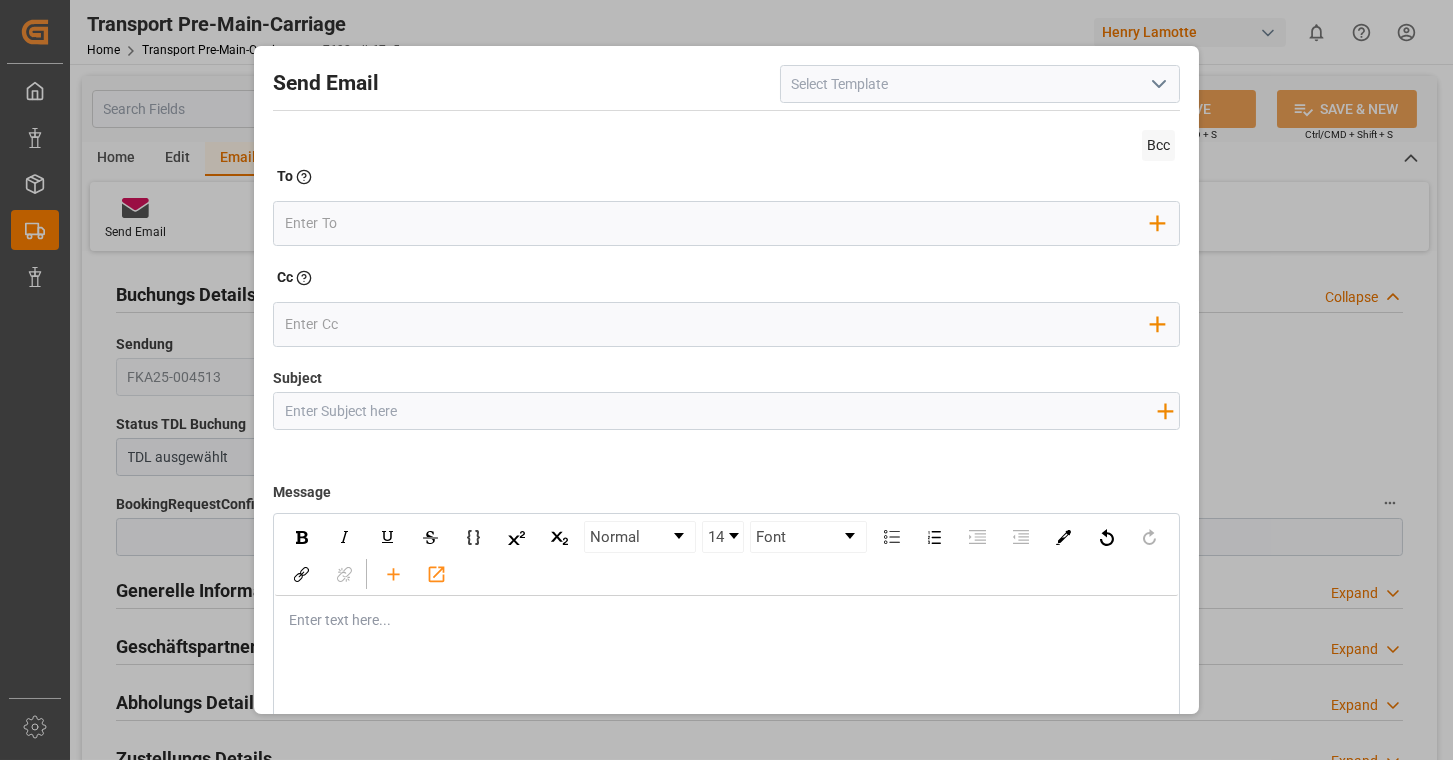 click at bounding box center (1159, 84) 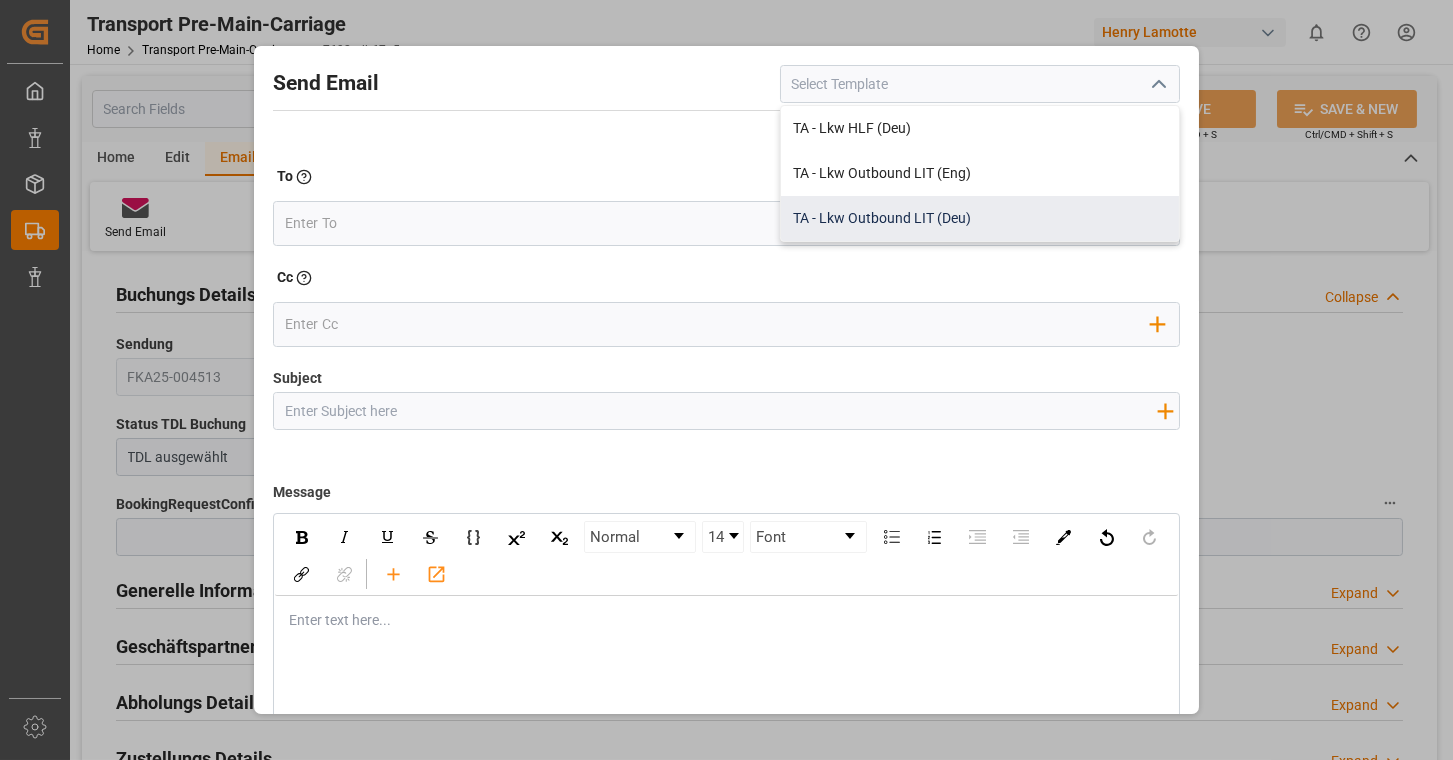click on "TA - Lkw Outbound LIT (Deu)" at bounding box center [980, 218] 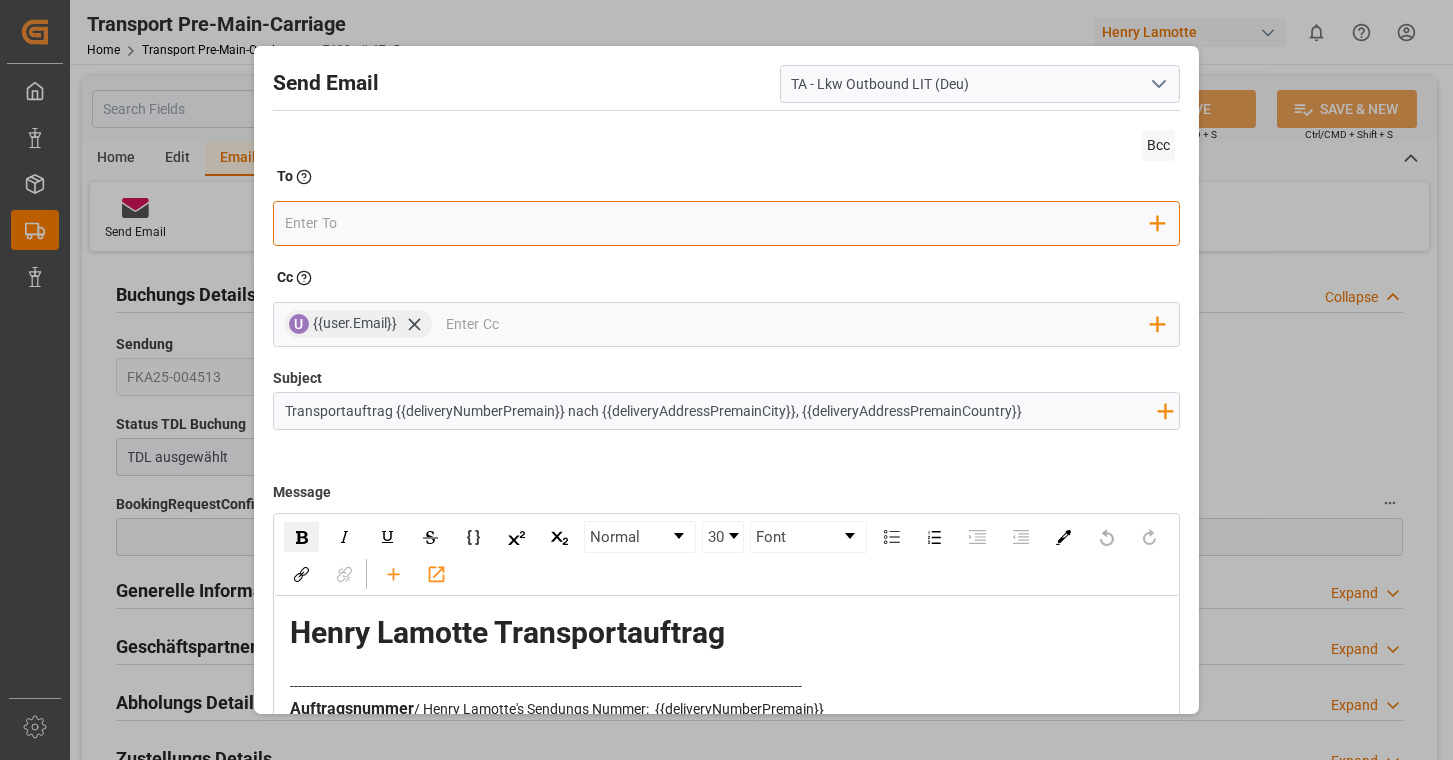 click at bounding box center [718, 223] 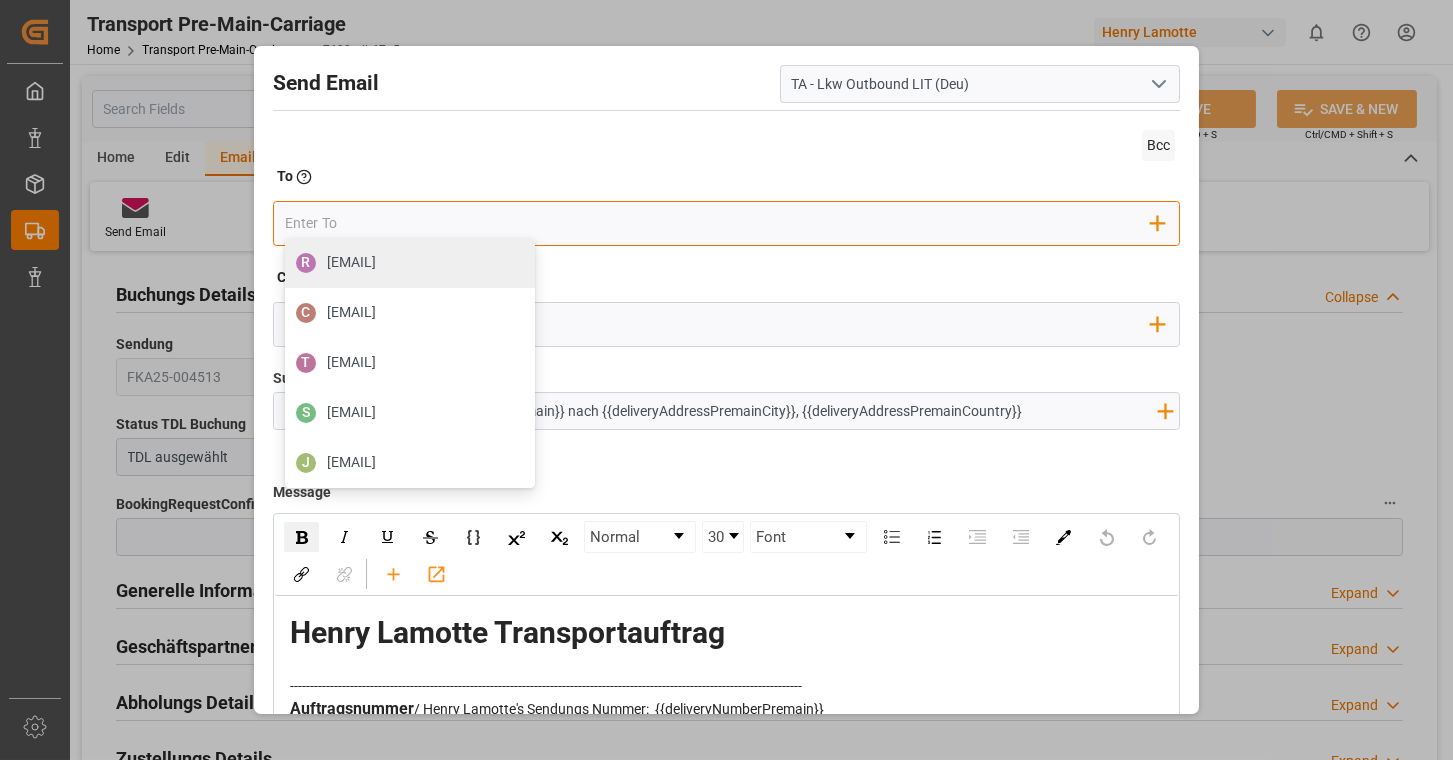 type on "[EMAIL]" 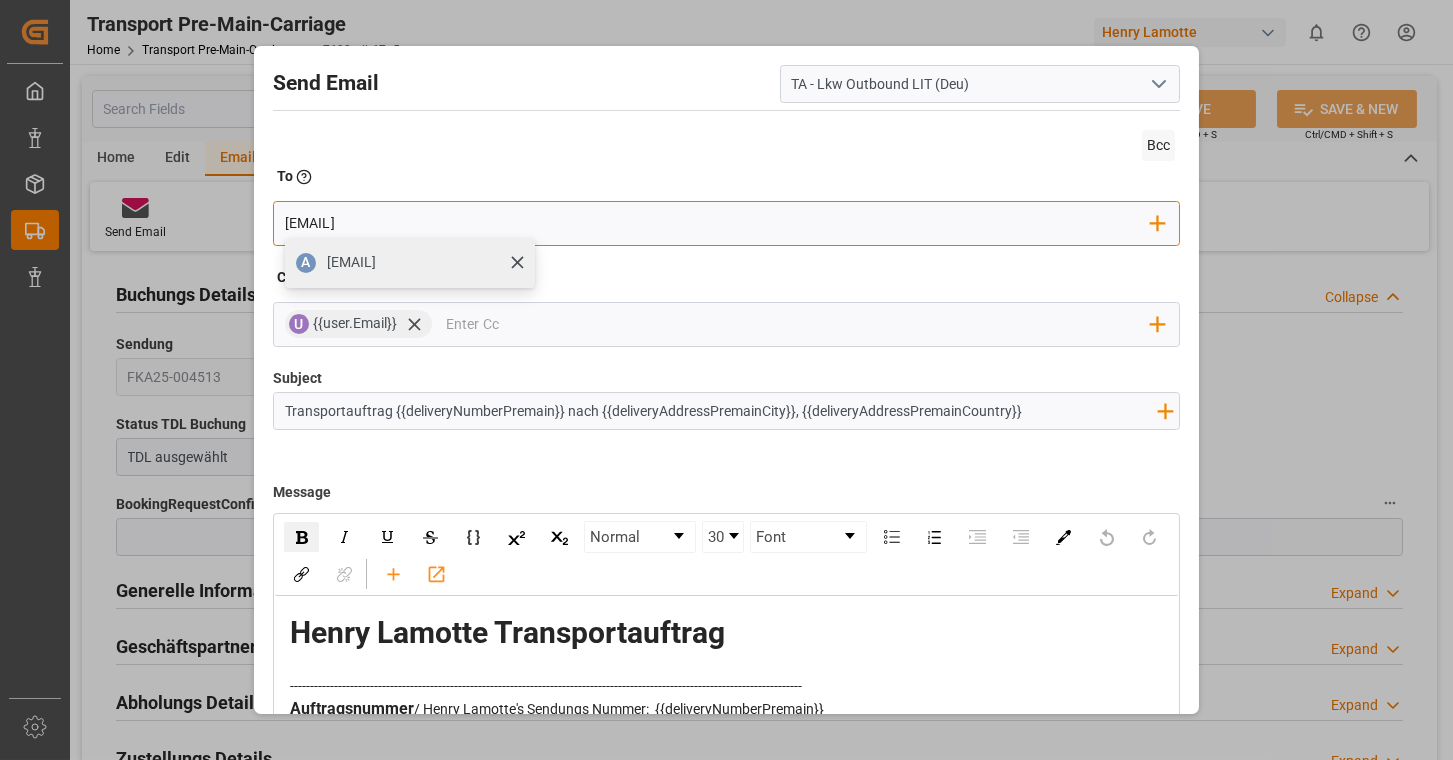 click on "[EMAIL]" at bounding box center (351, 262) 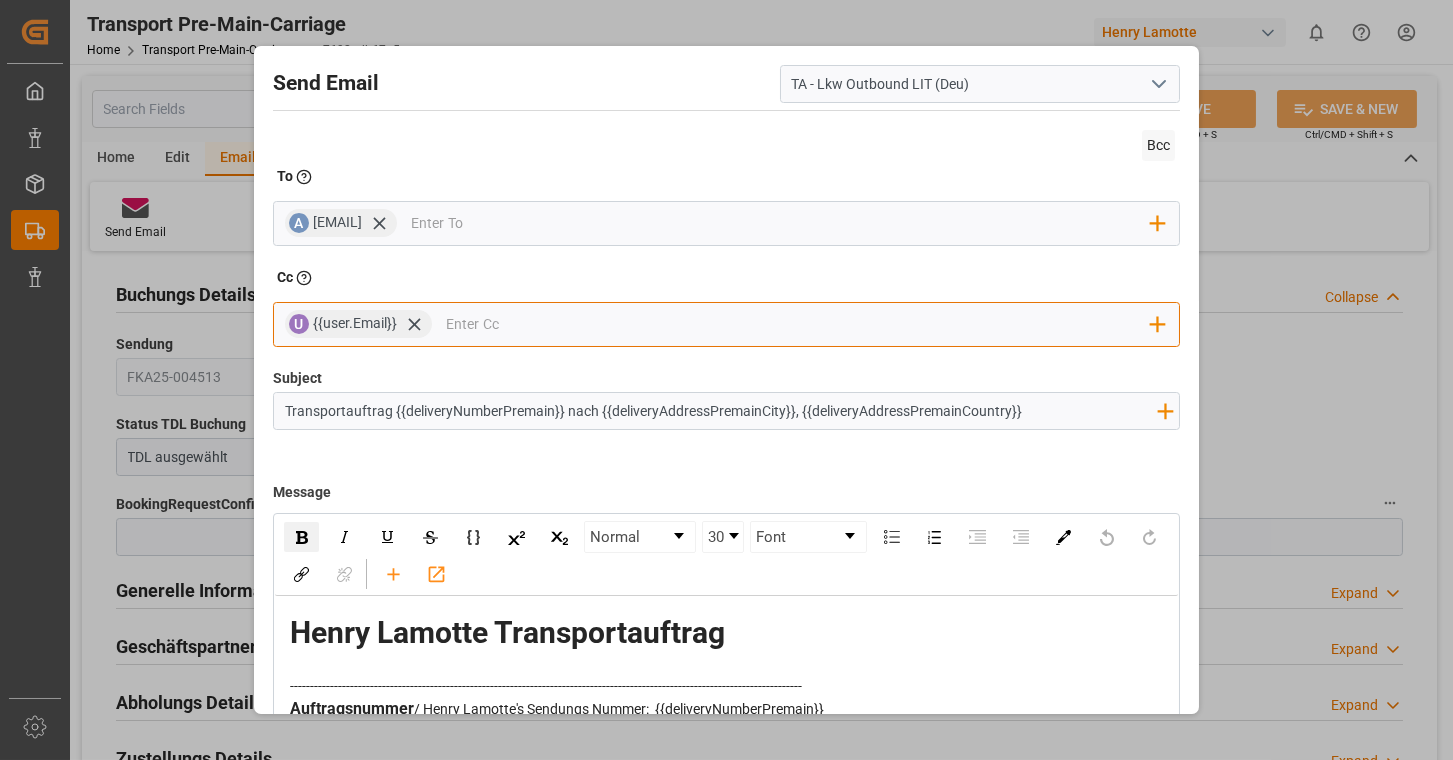 click at bounding box center (798, 324) 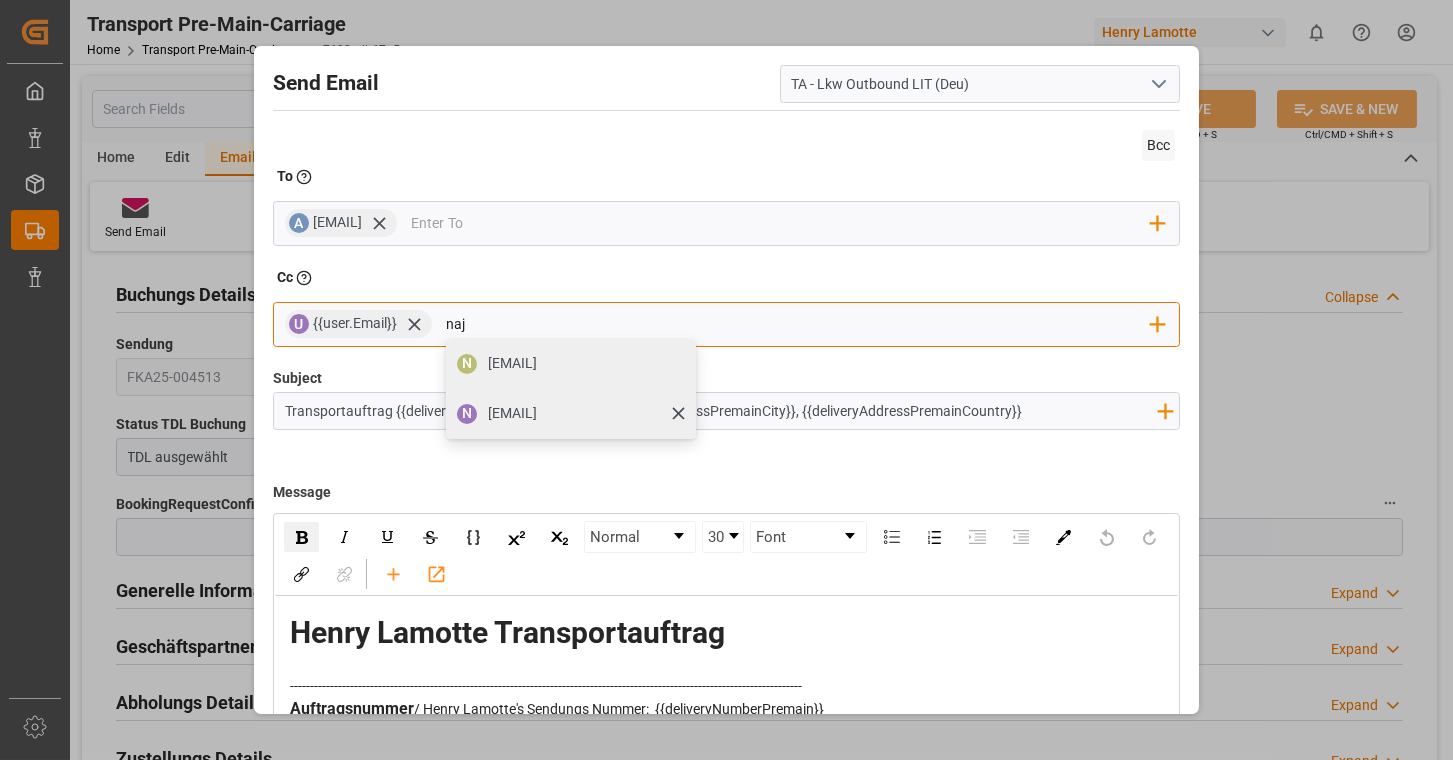 type on "naj" 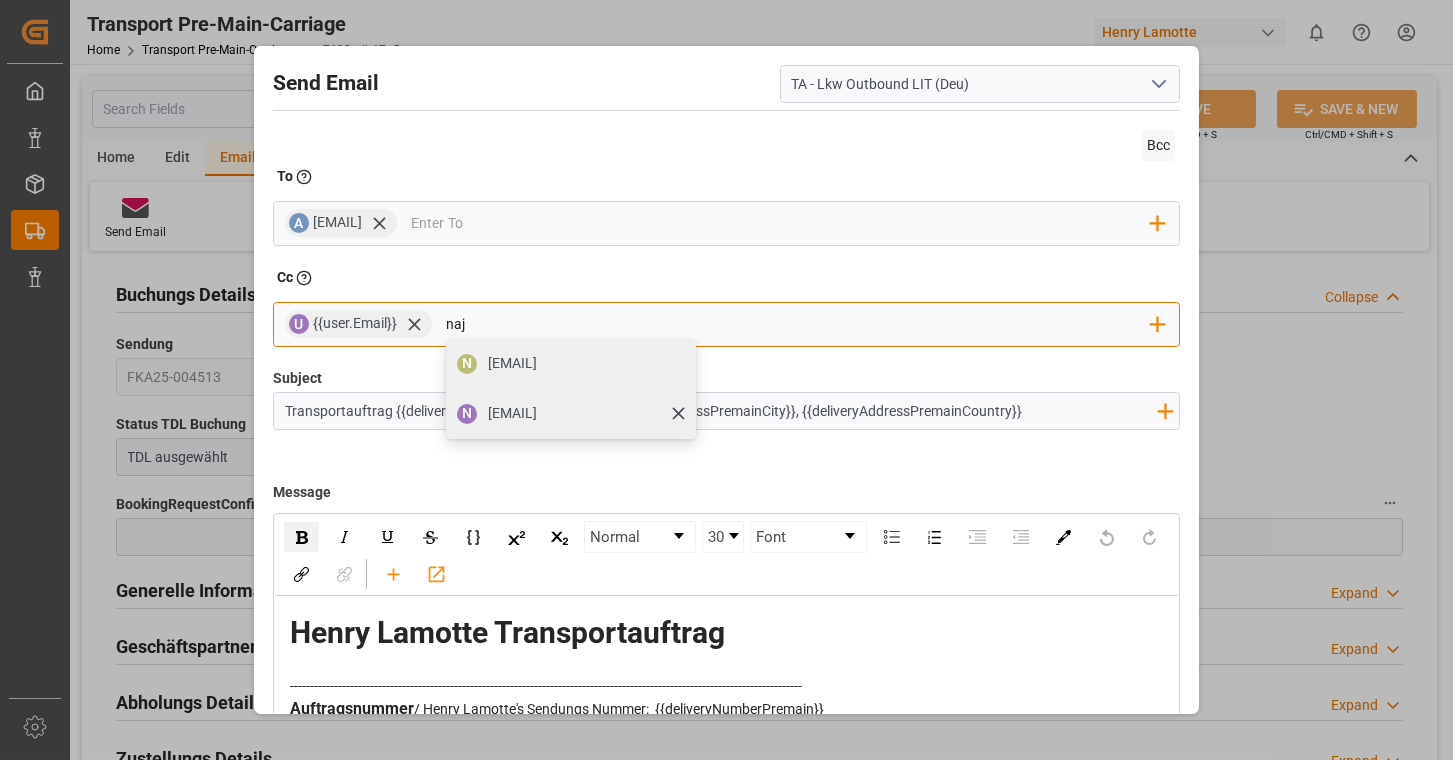 click on "[EMAIL]" at bounding box center [571, 414] 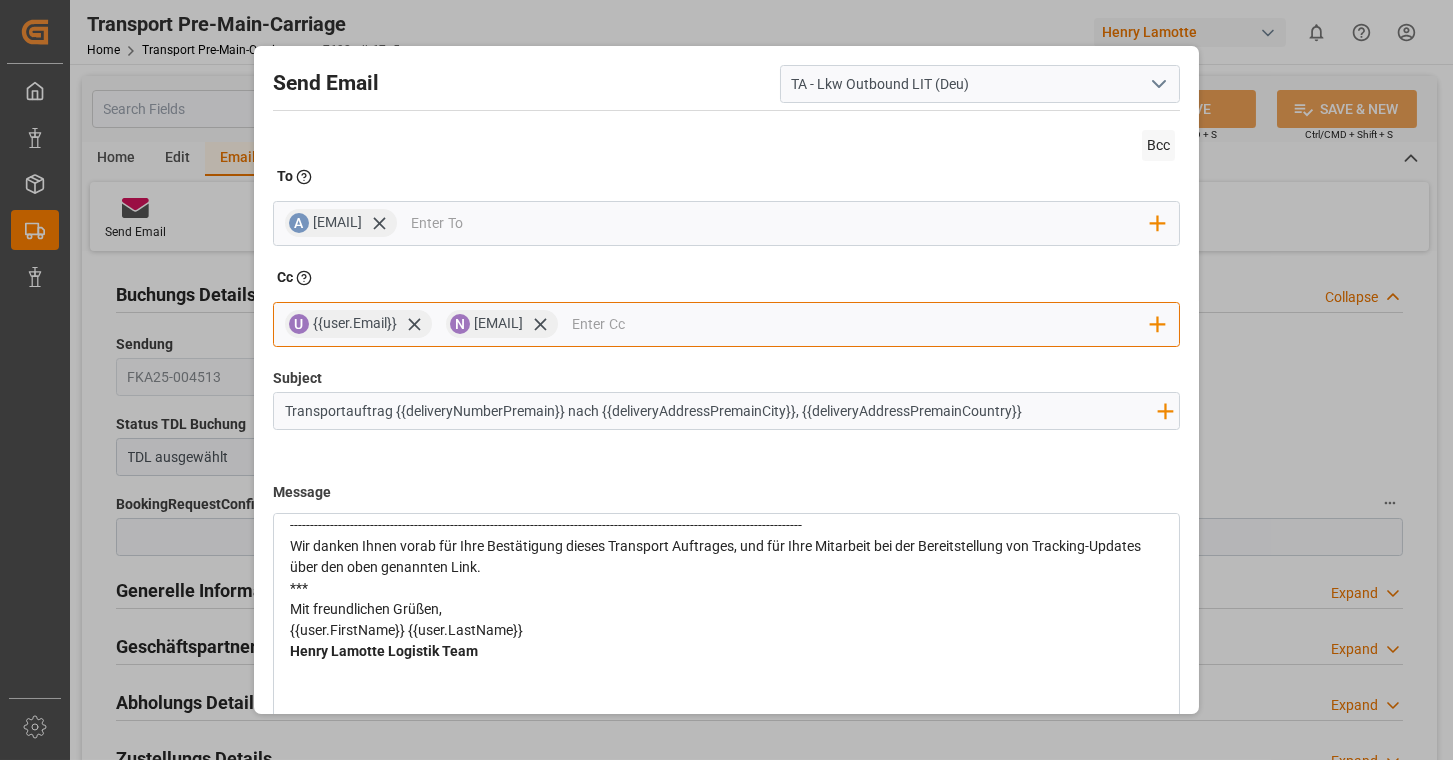 scroll, scrollTop: 1771, scrollLeft: 0, axis: vertical 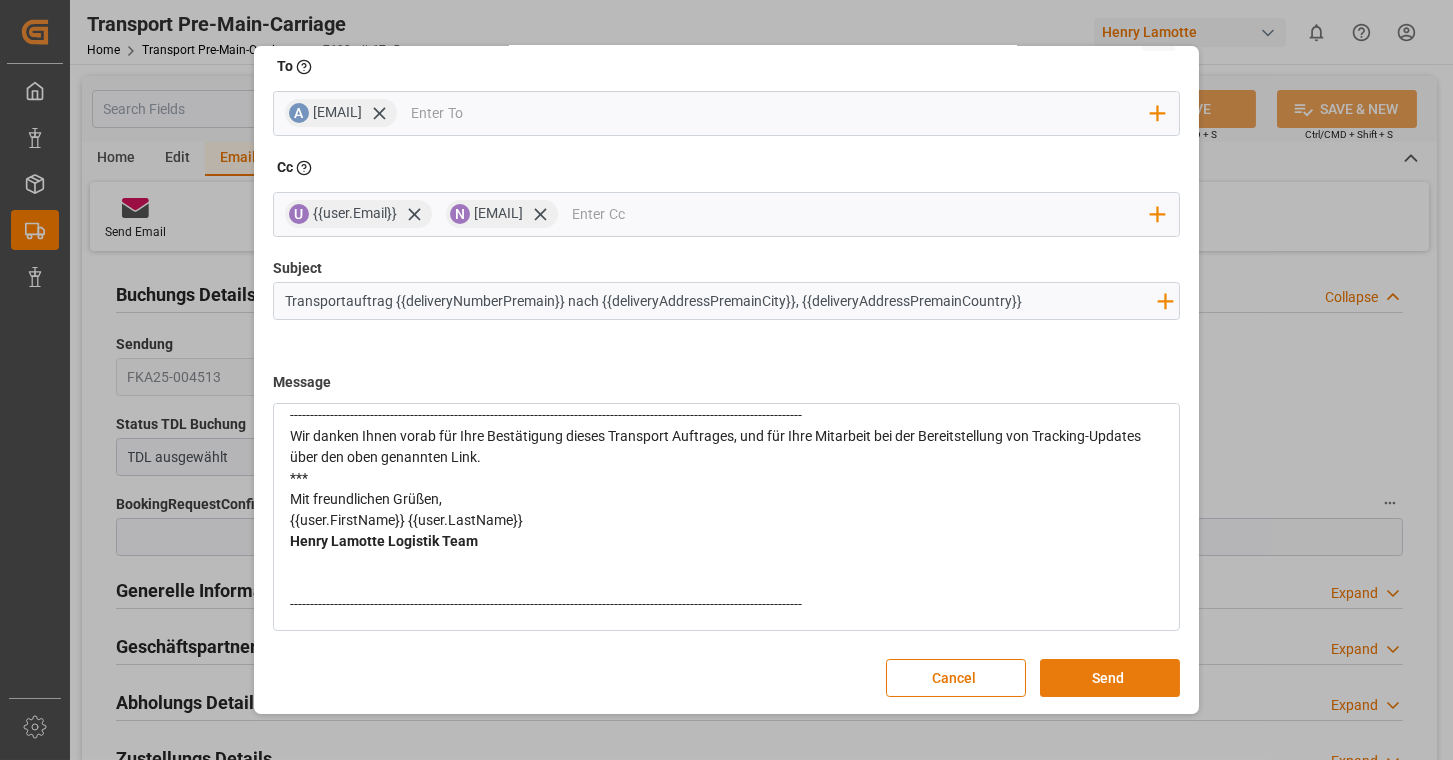 click on "Send" at bounding box center (1110, 678) 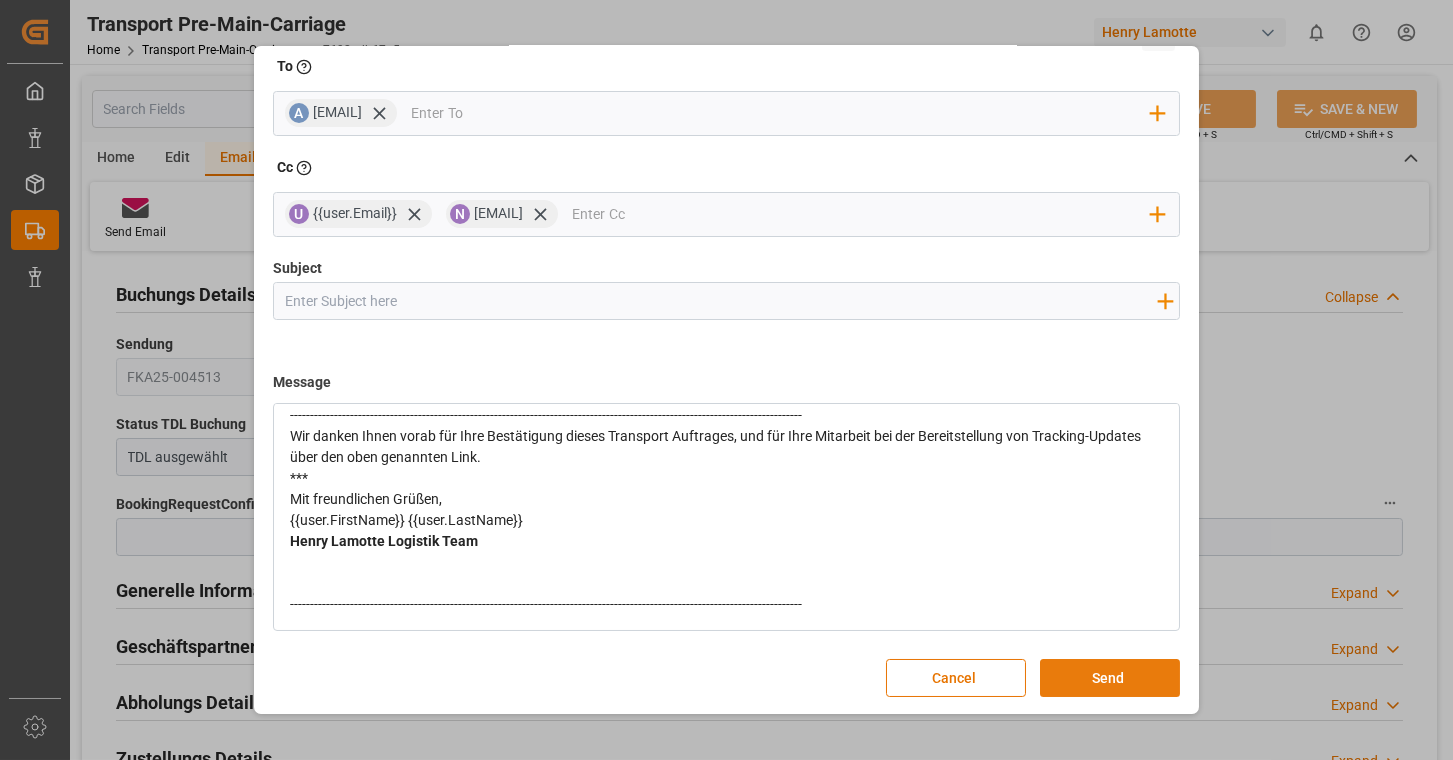scroll, scrollTop: 0, scrollLeft: 0, axis: both 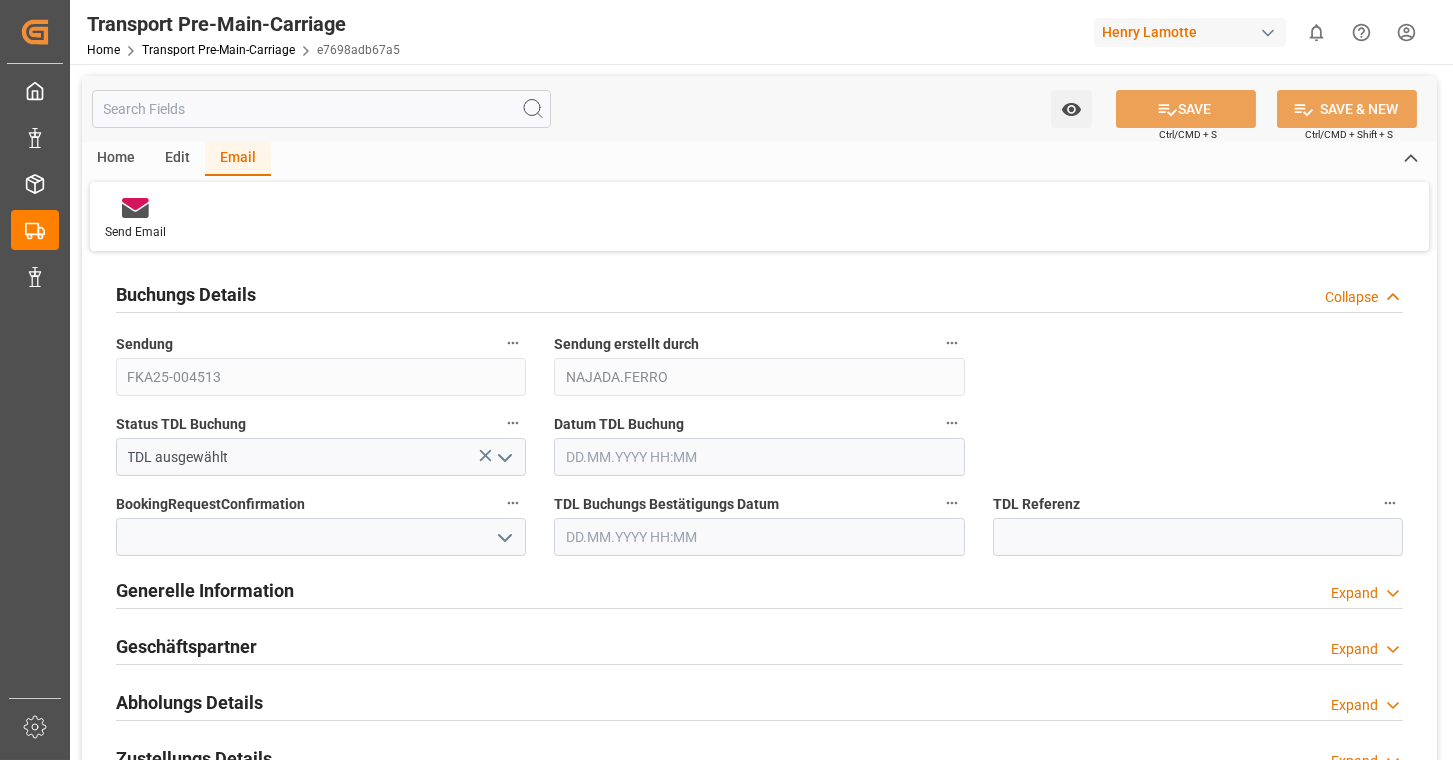 click at bounding box center (505, 458) 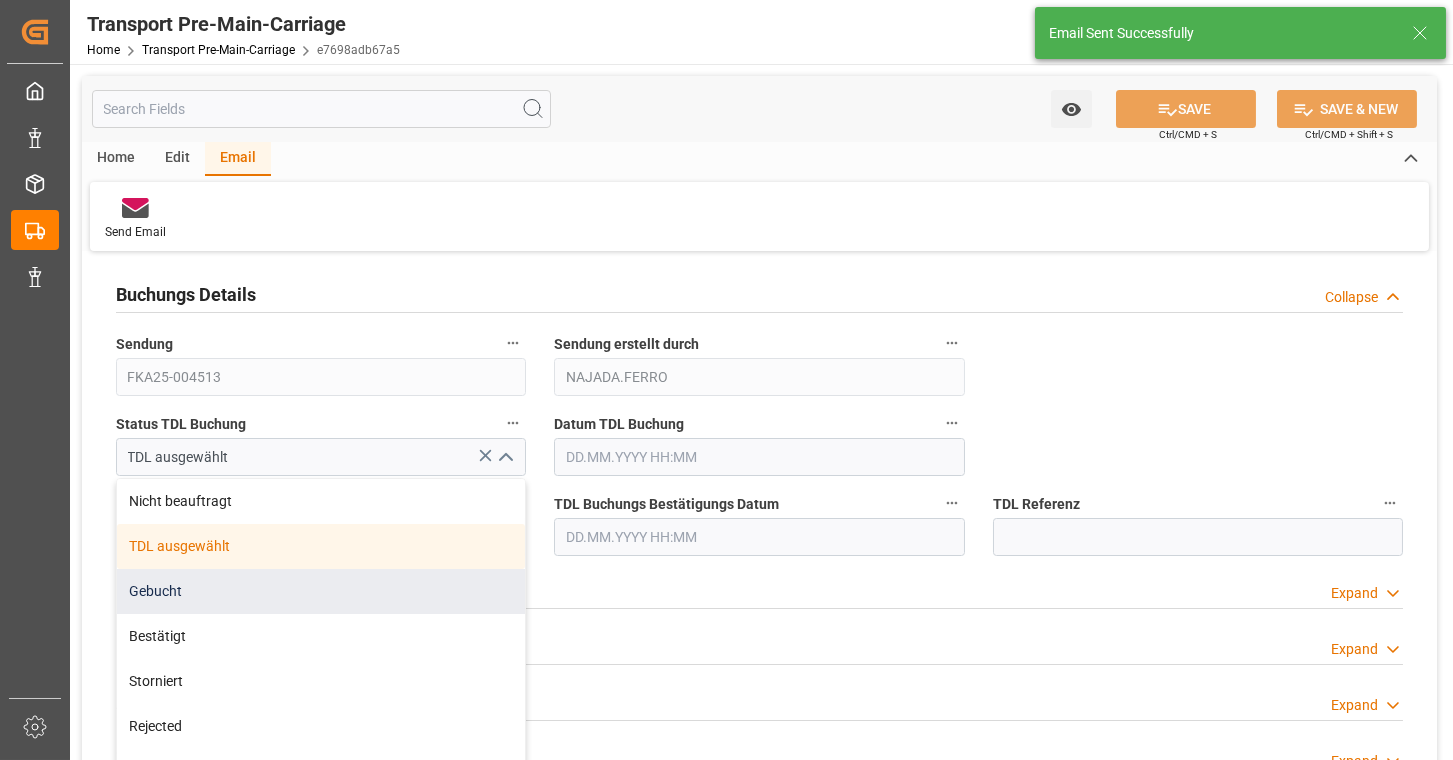 click on "Gebucht" at bounding box center [321, 591] 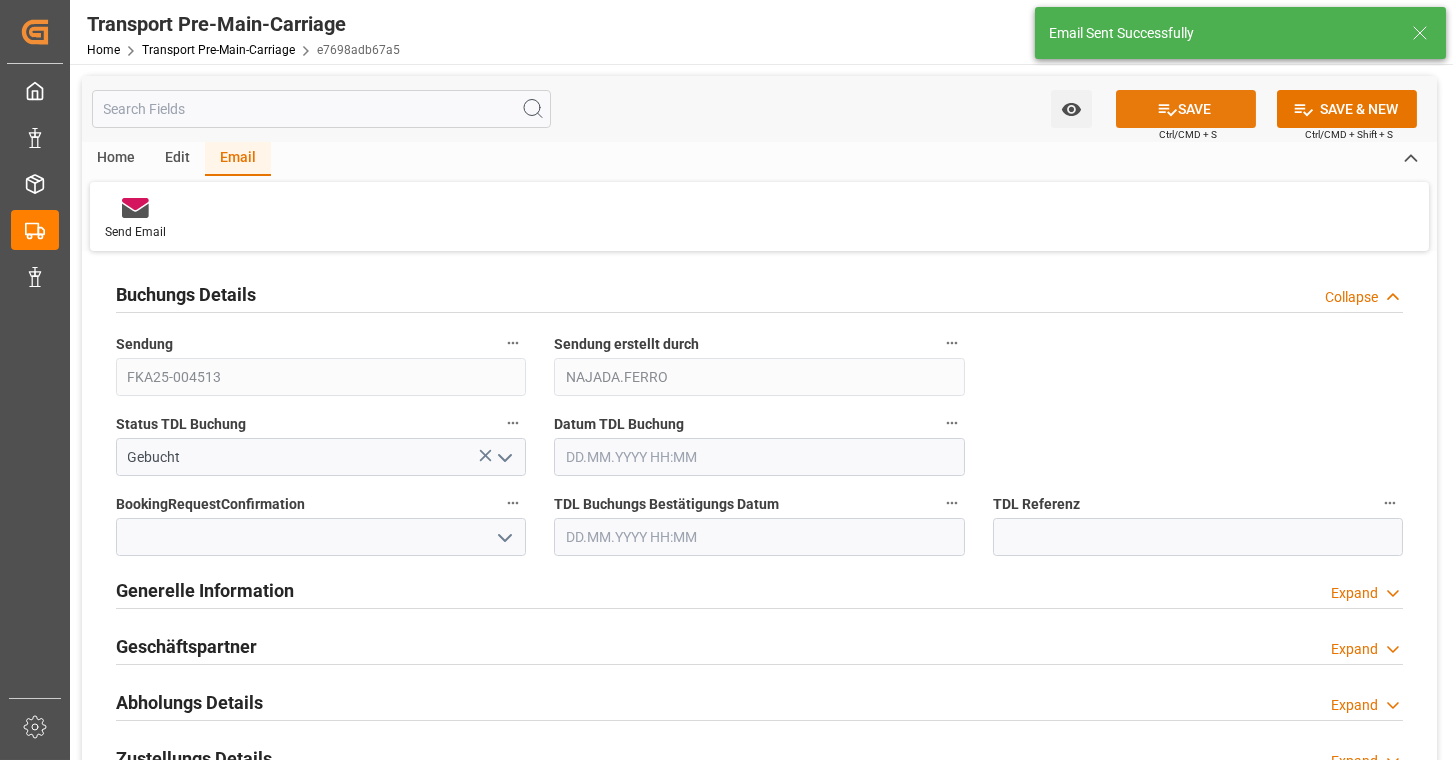 click at bounding box center (1167, 109) 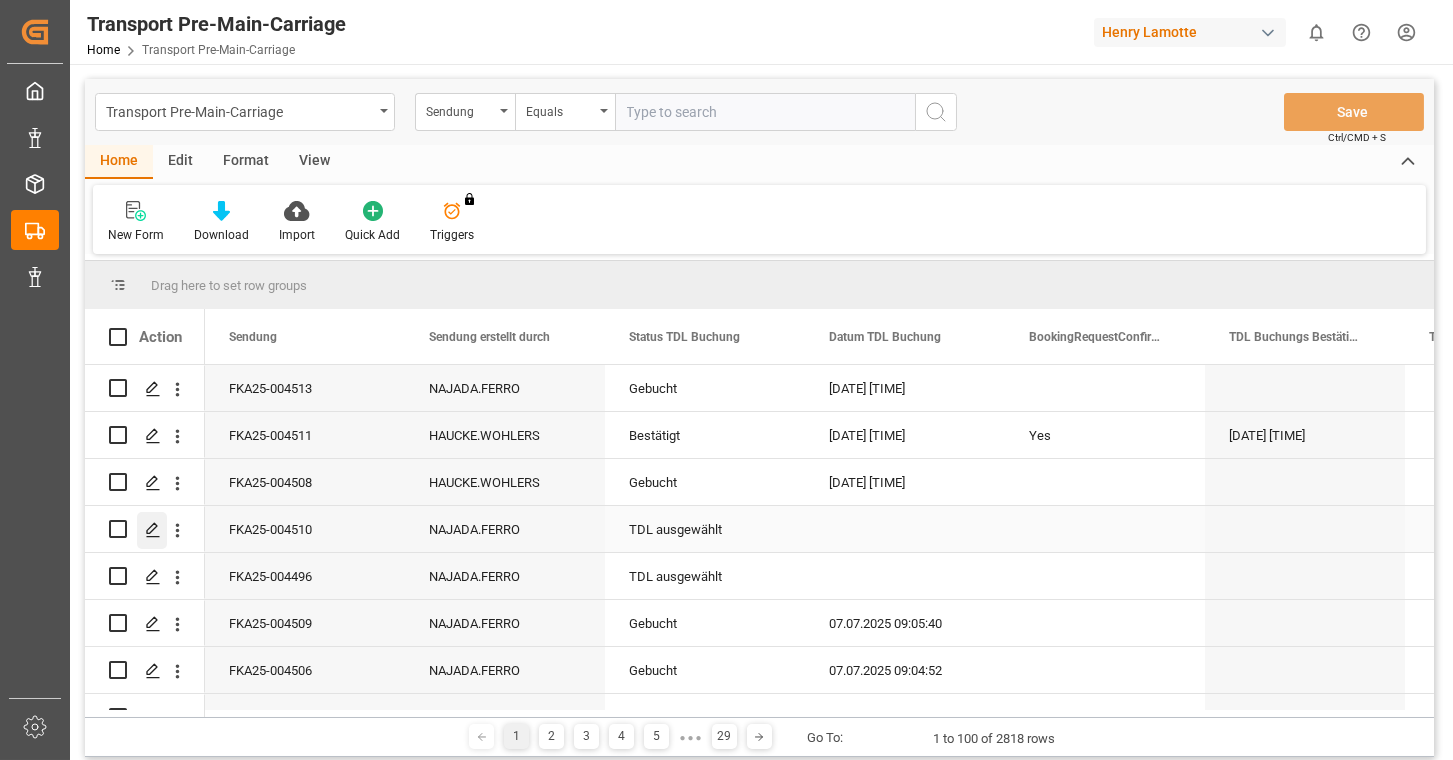 click at bounding box center [153, 530] 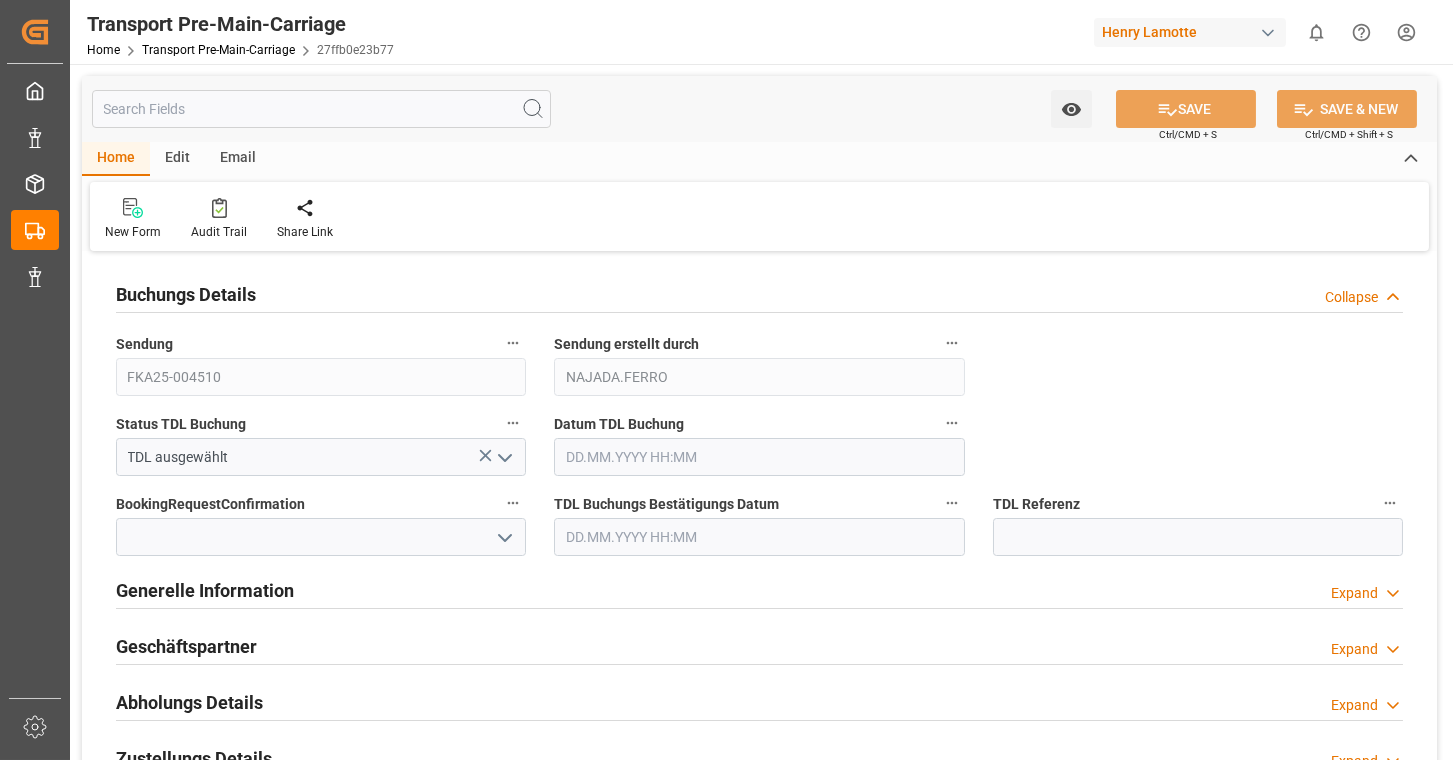 click at bounding box center (505, 458) 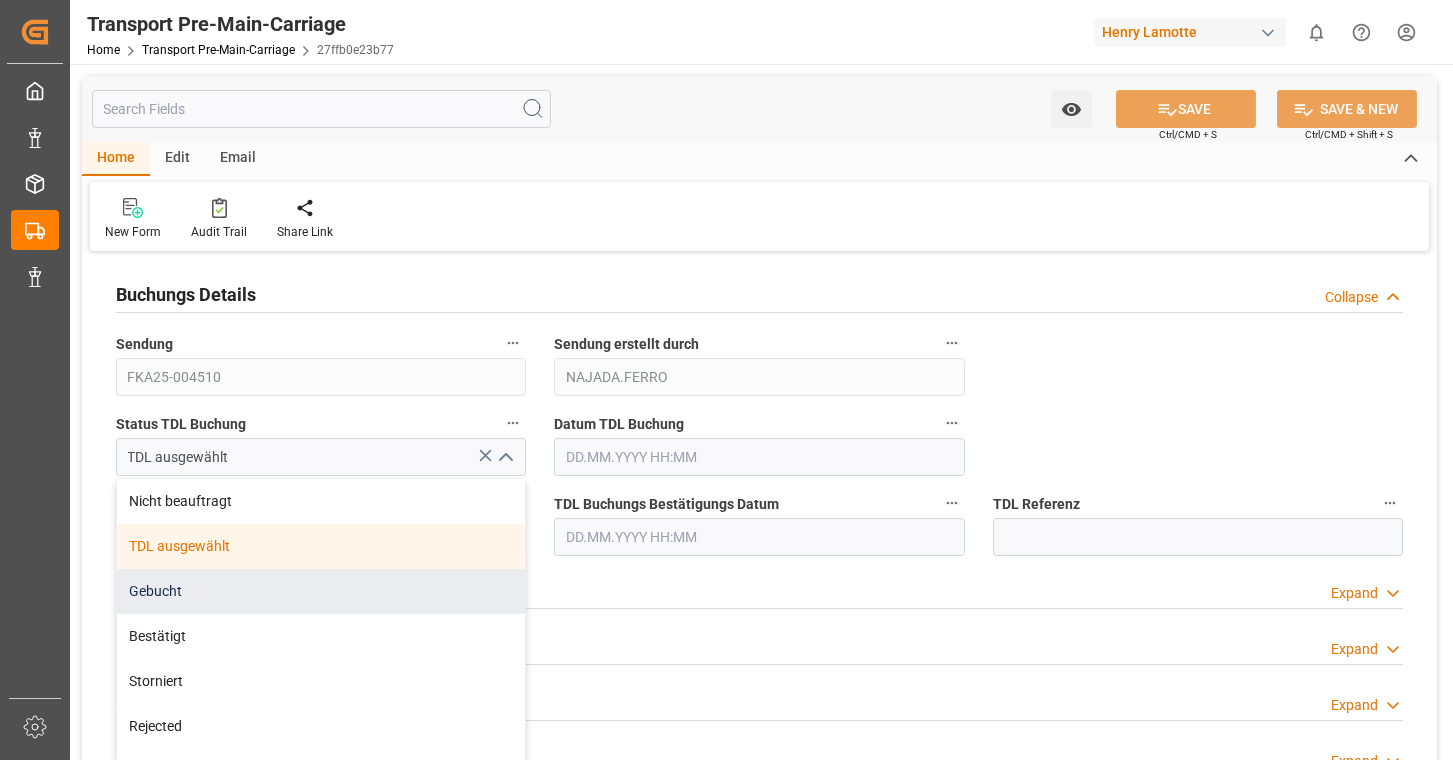 drag, startPoint x: 230, startPoint y: 575, endPoint x: 438, endPoint y: 553, distance: 209.16023 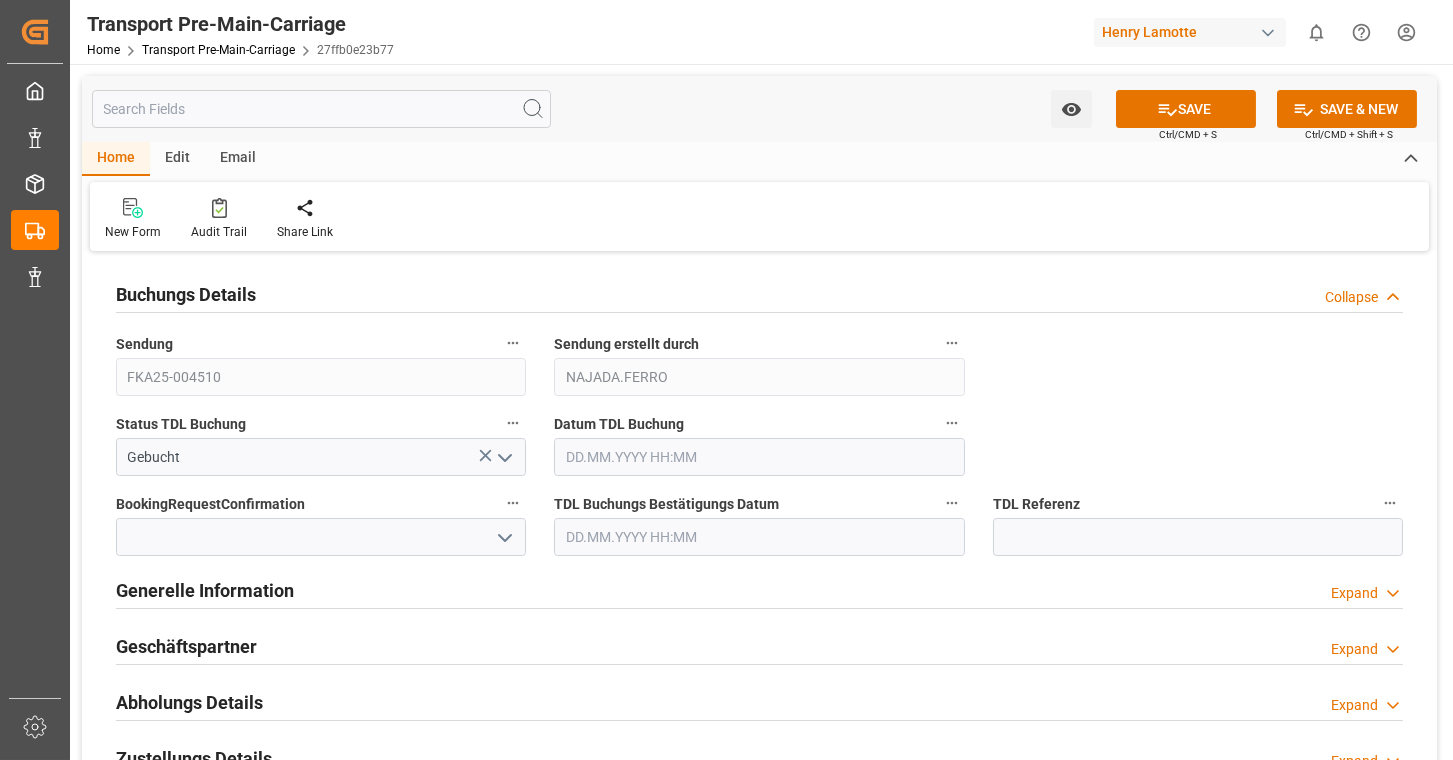 click at bounding box center (505, 538) 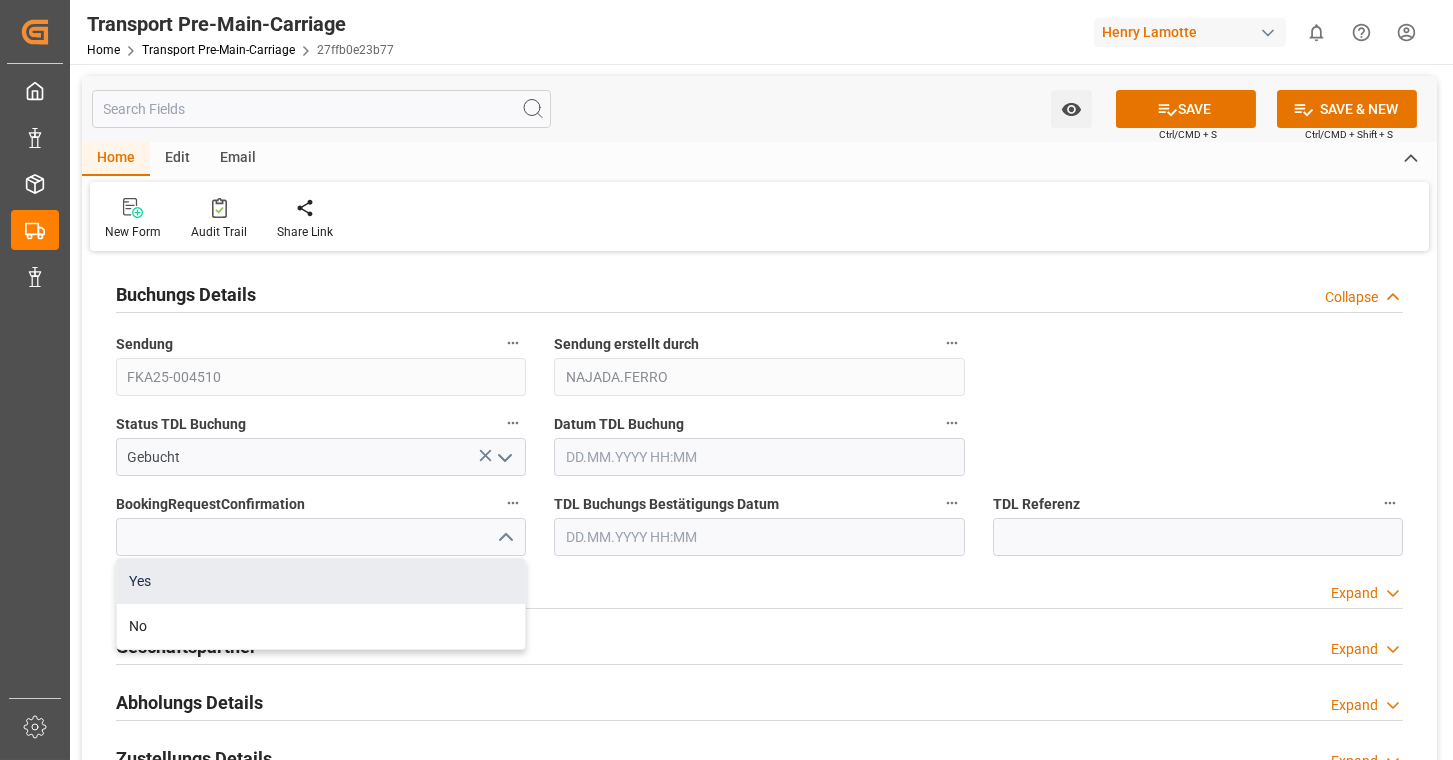 click on "Yes" at bounding box center (321, 581) 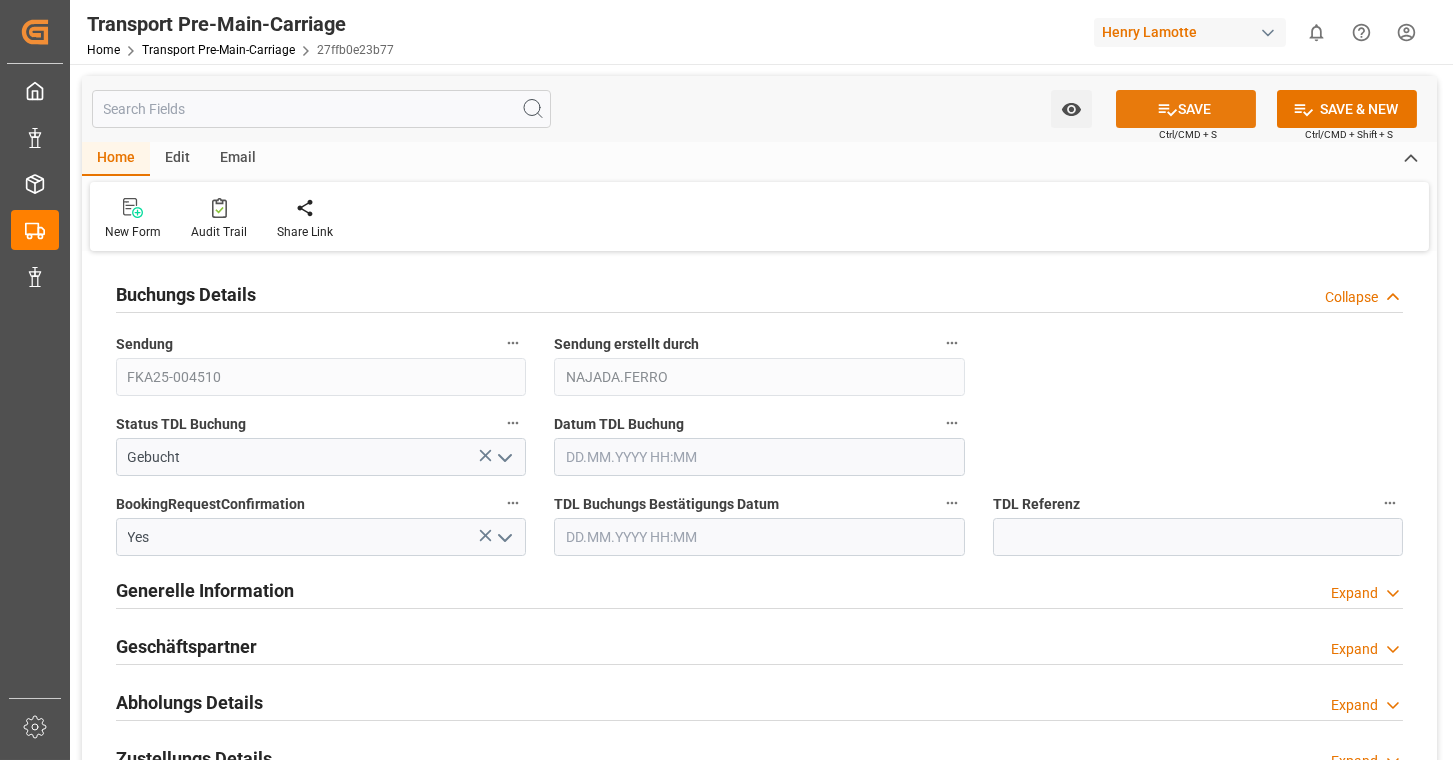 click on "SAVE" at bounding box center (1186, 109) 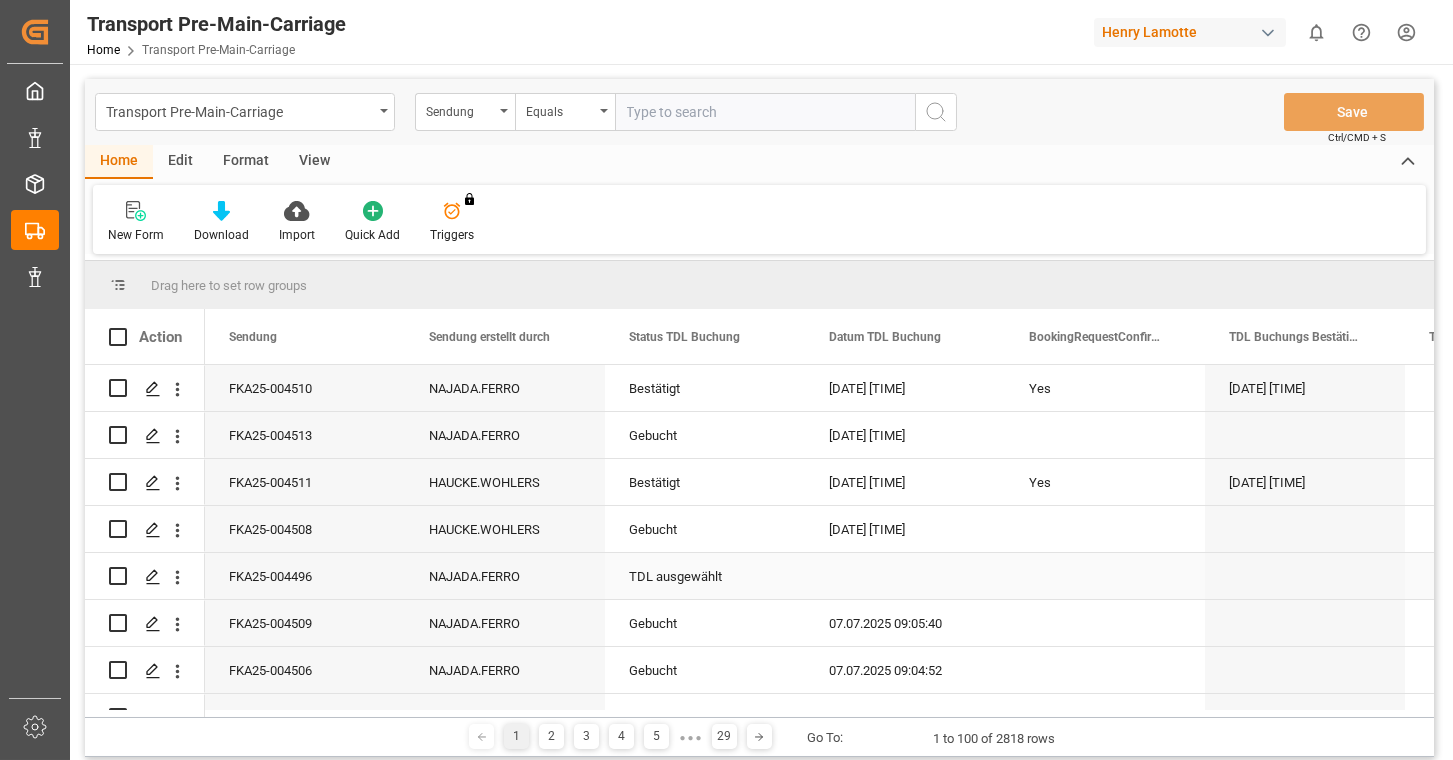 click on "FKA25-004496" at bounding box center [305, 576] 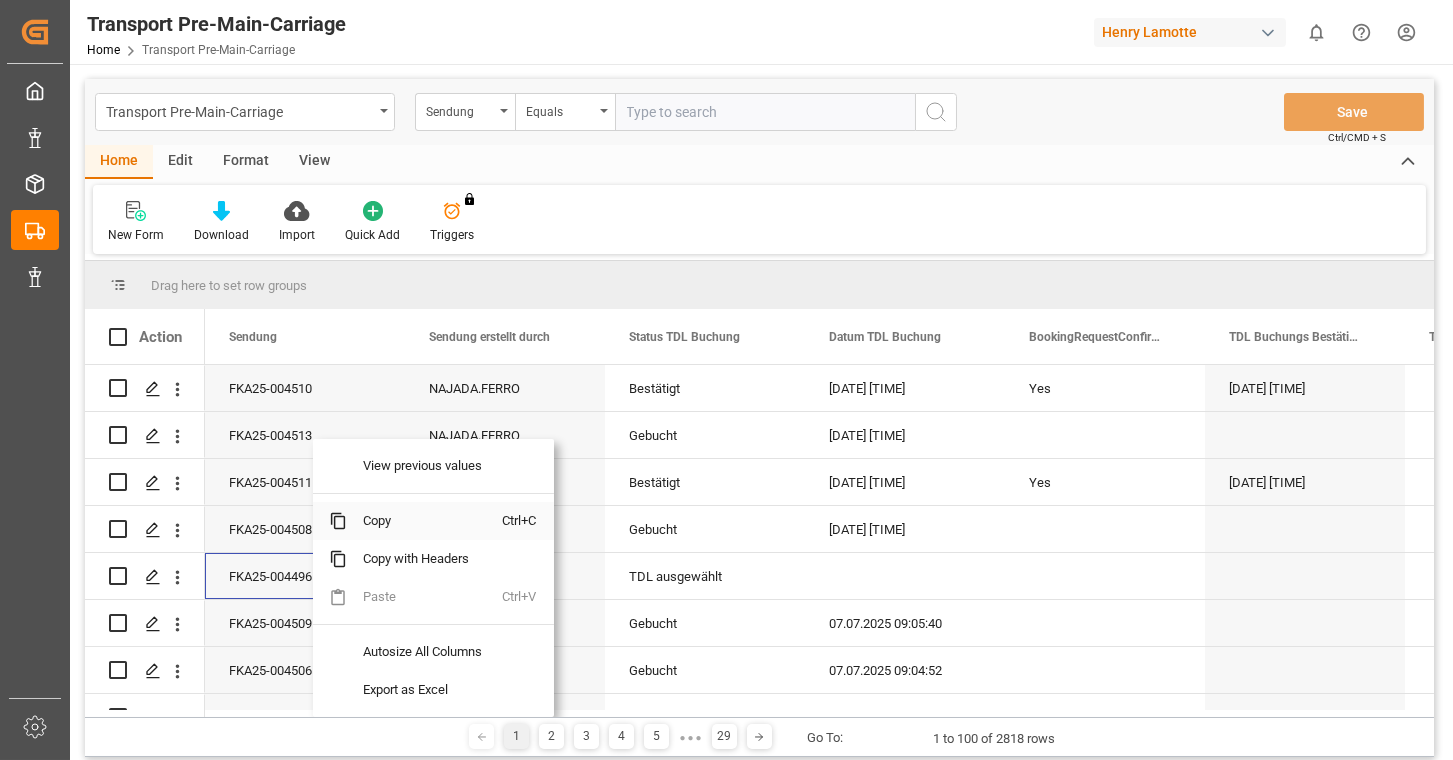 click on "Copy" at bounding box center [425, 521] 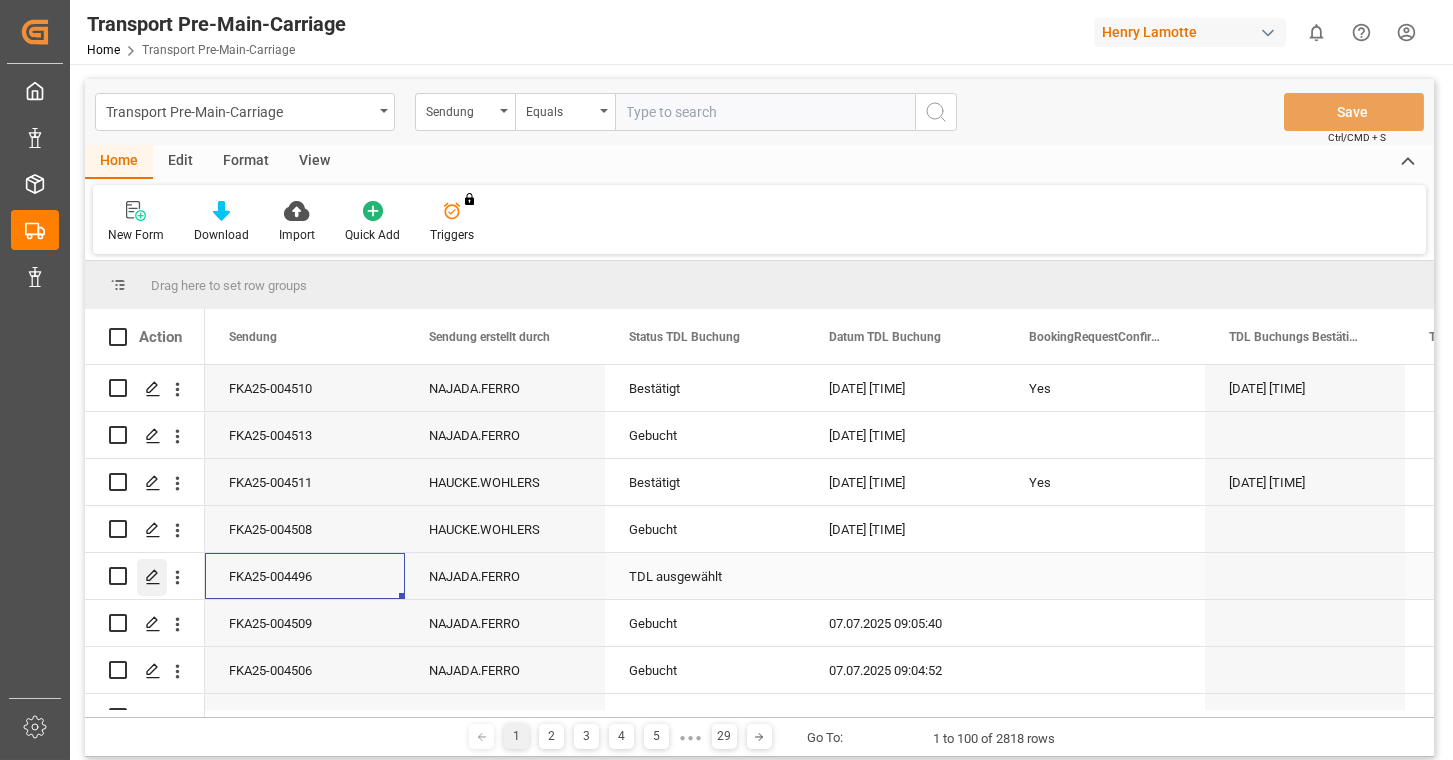 click at bounding box center (152, 575) 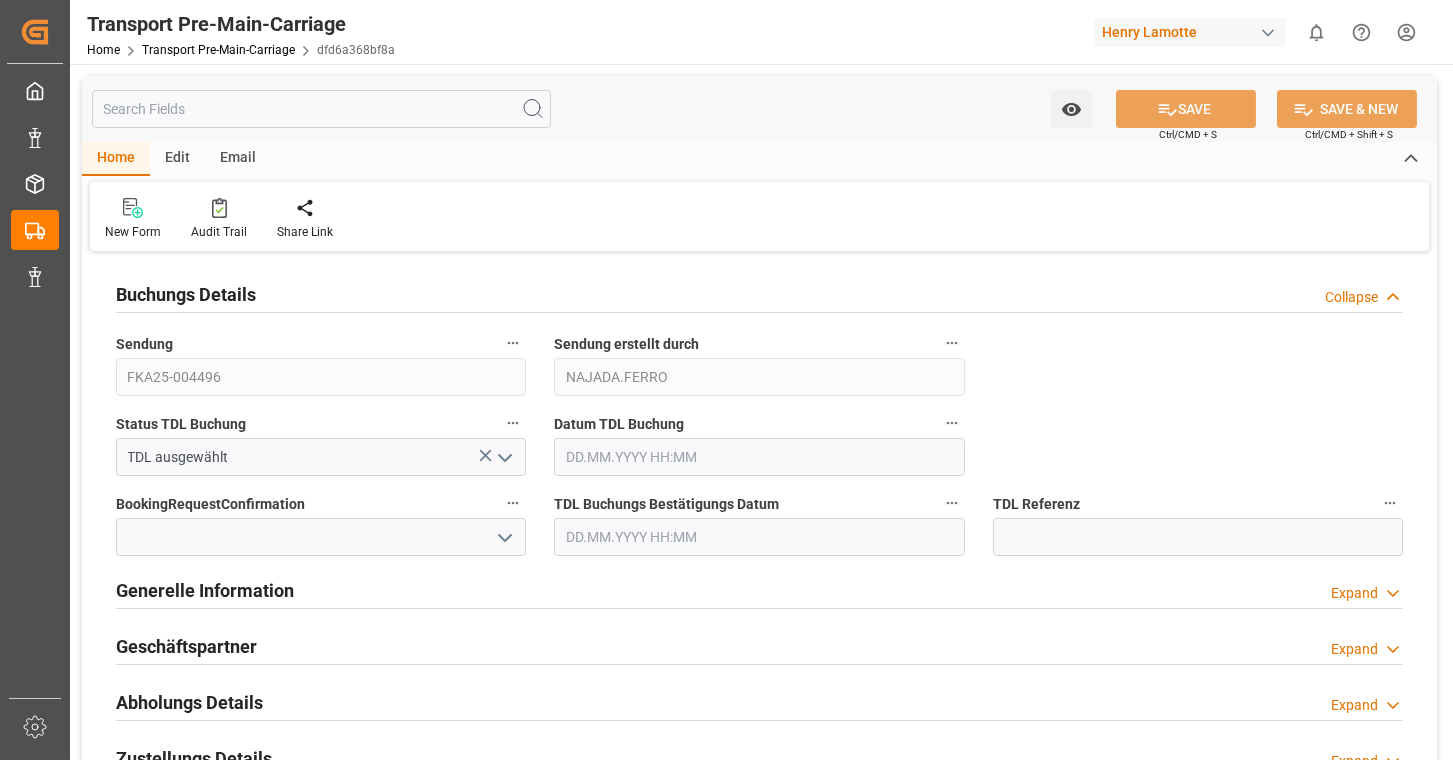 click on "Email" at bounding box center [238, 159] 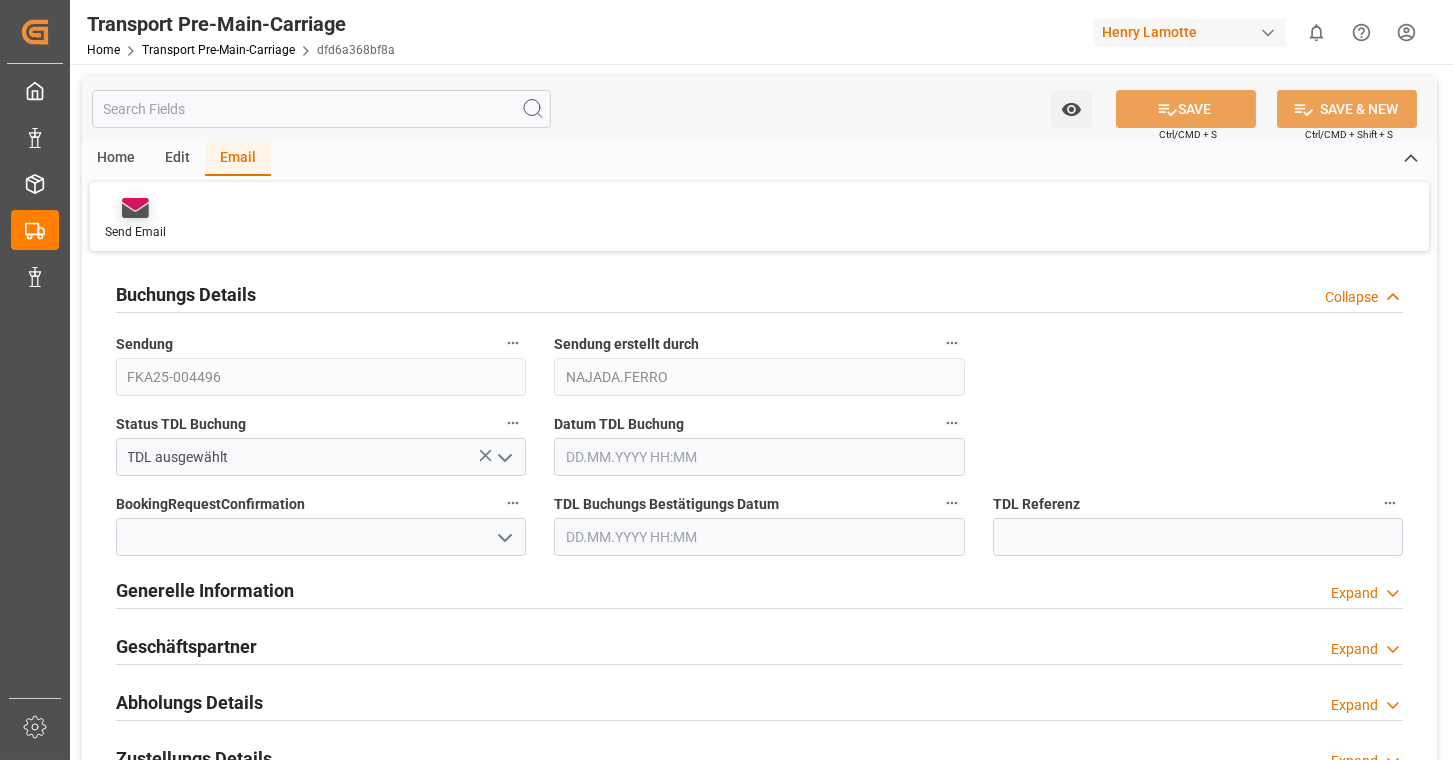 click on "Send Email" at bounding box center [135, 232] 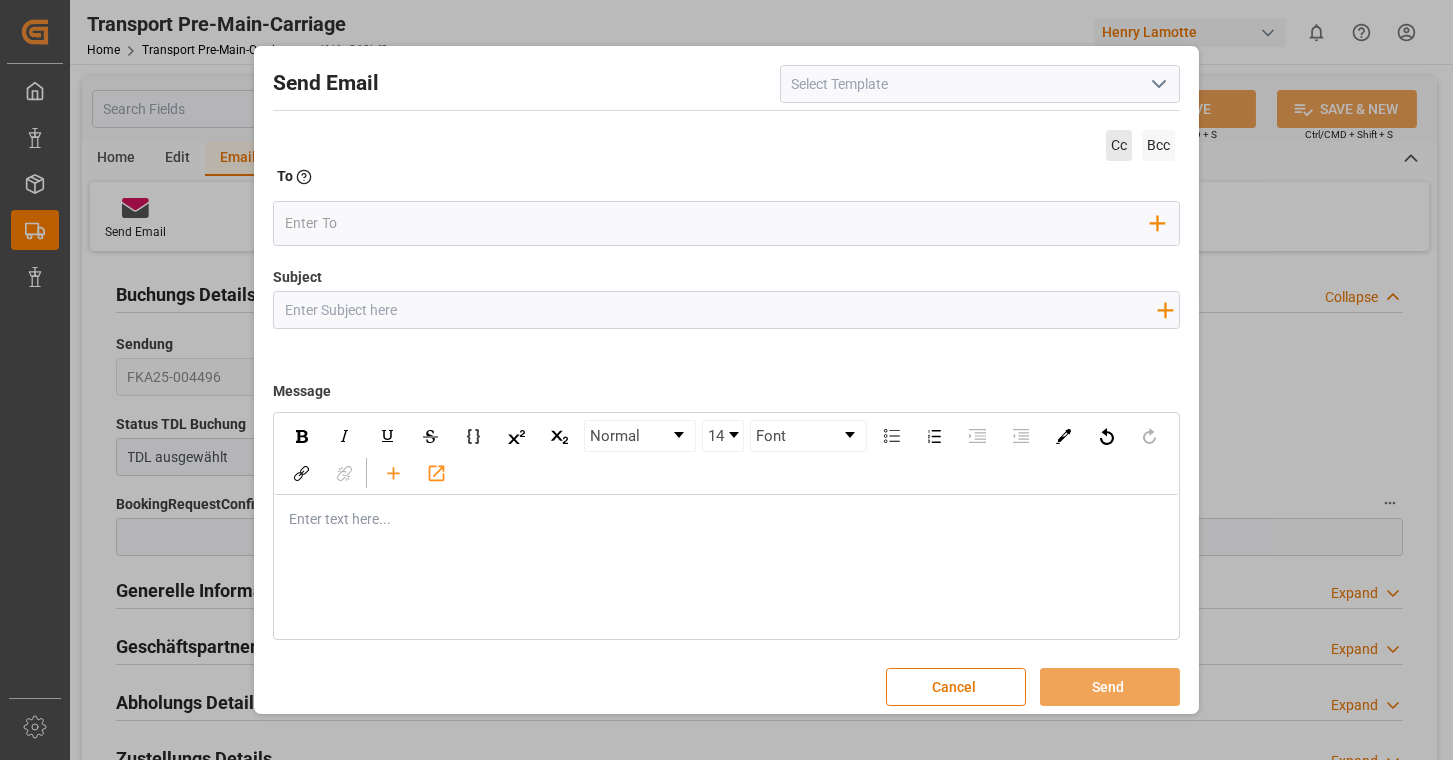click on "Cc" at bounding box center (1119, 145) 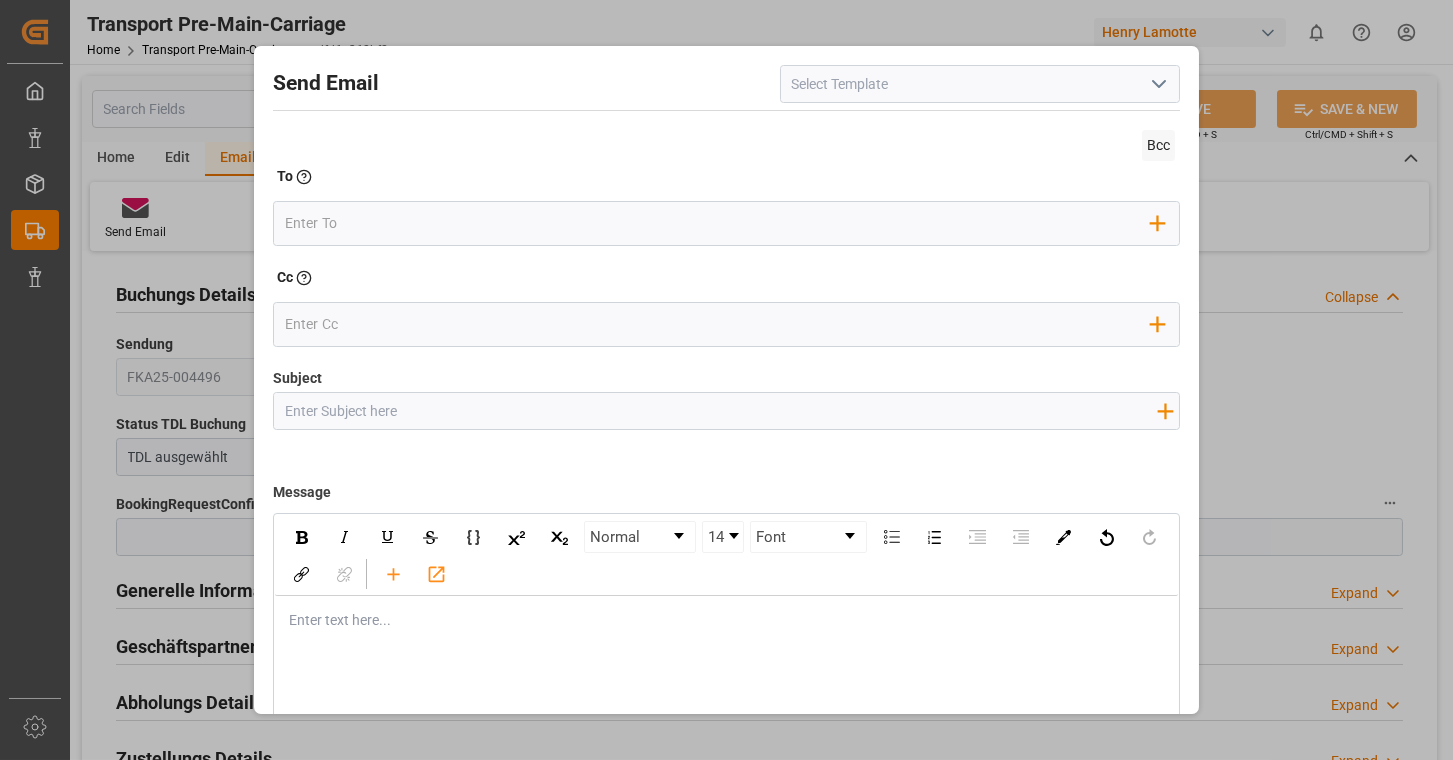 click at bounding box center (1159, 84) 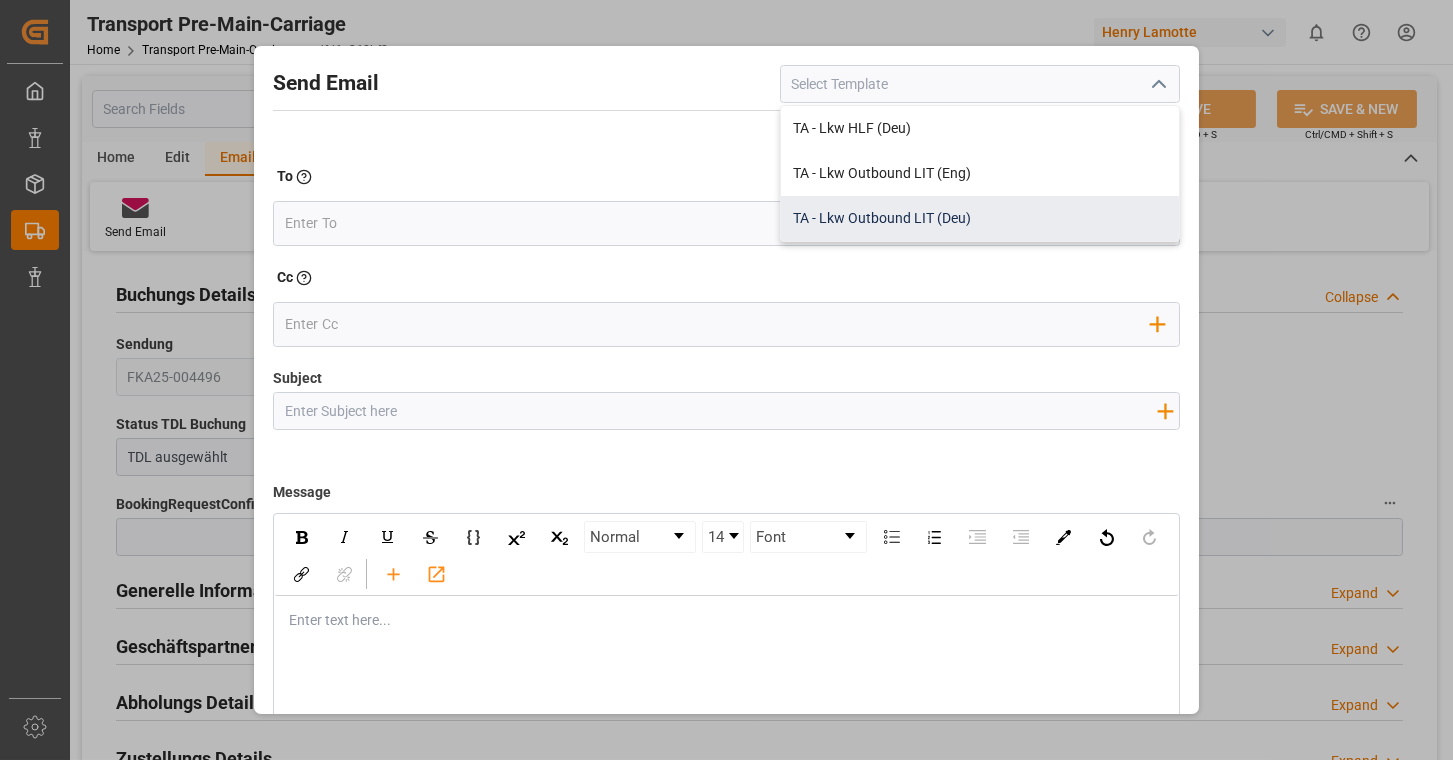 click on "TA - Lkw Outbound LIT (Deu)" at bounding box center [980, 218] 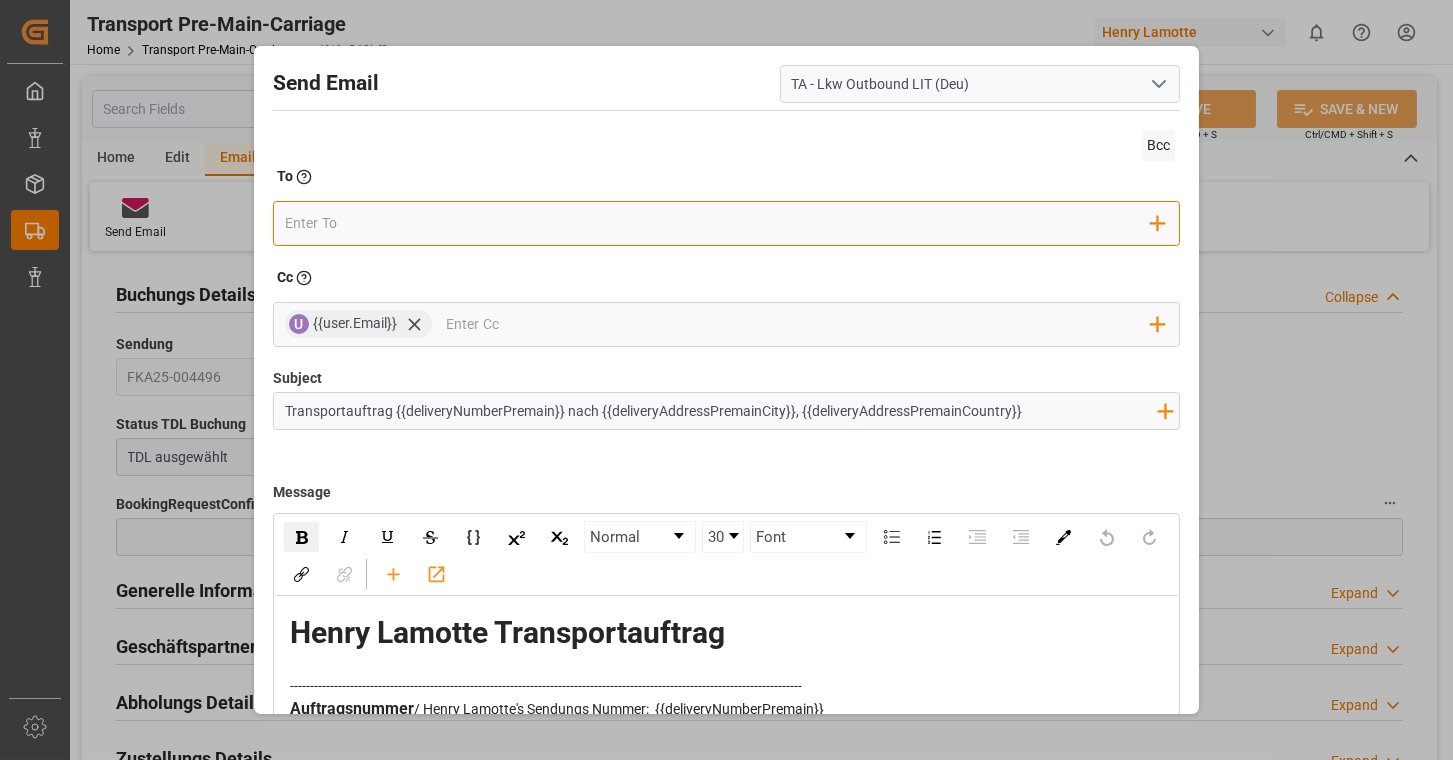 click at bounding box center (718, 223) 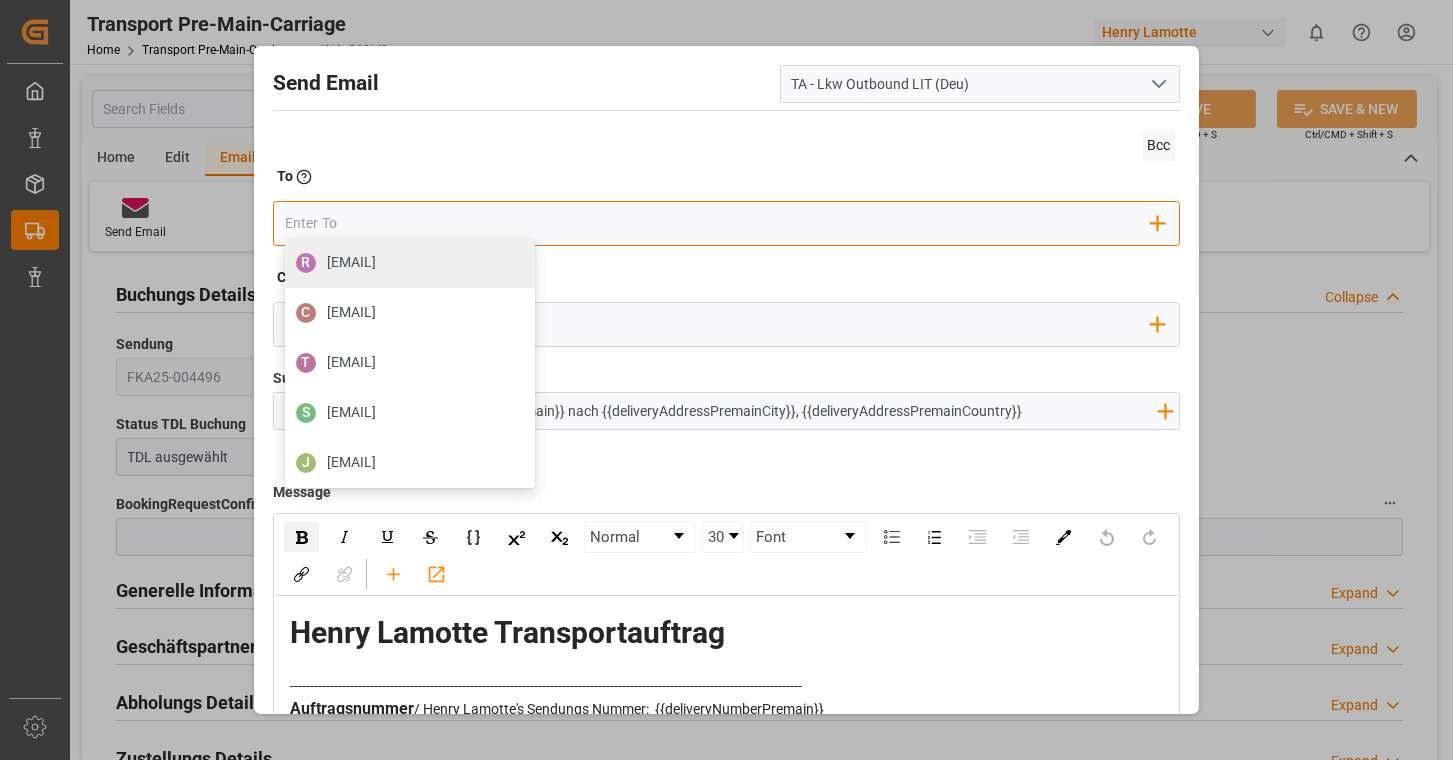 type on "[EMAIL]" 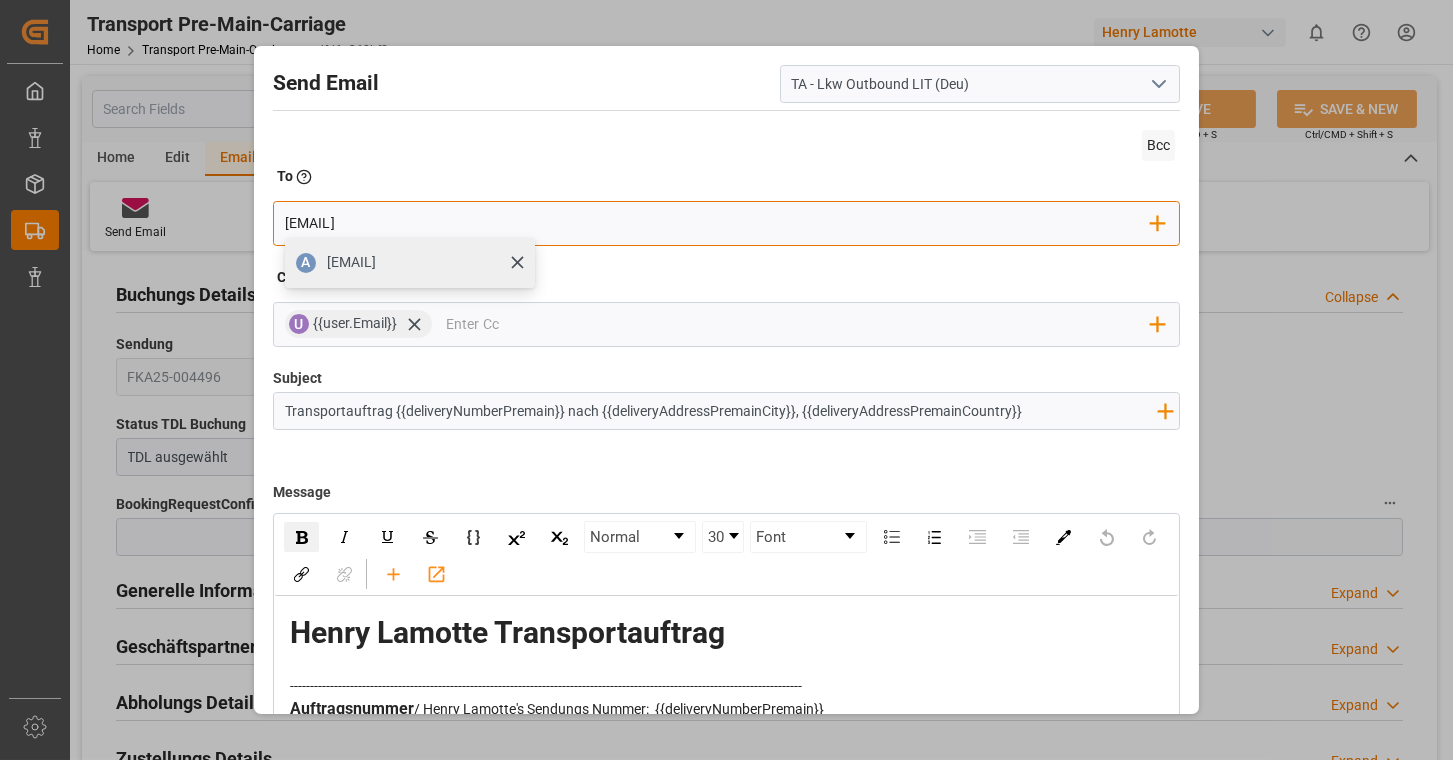 click on "[EMAIL]" at bounding box center [351, 262] 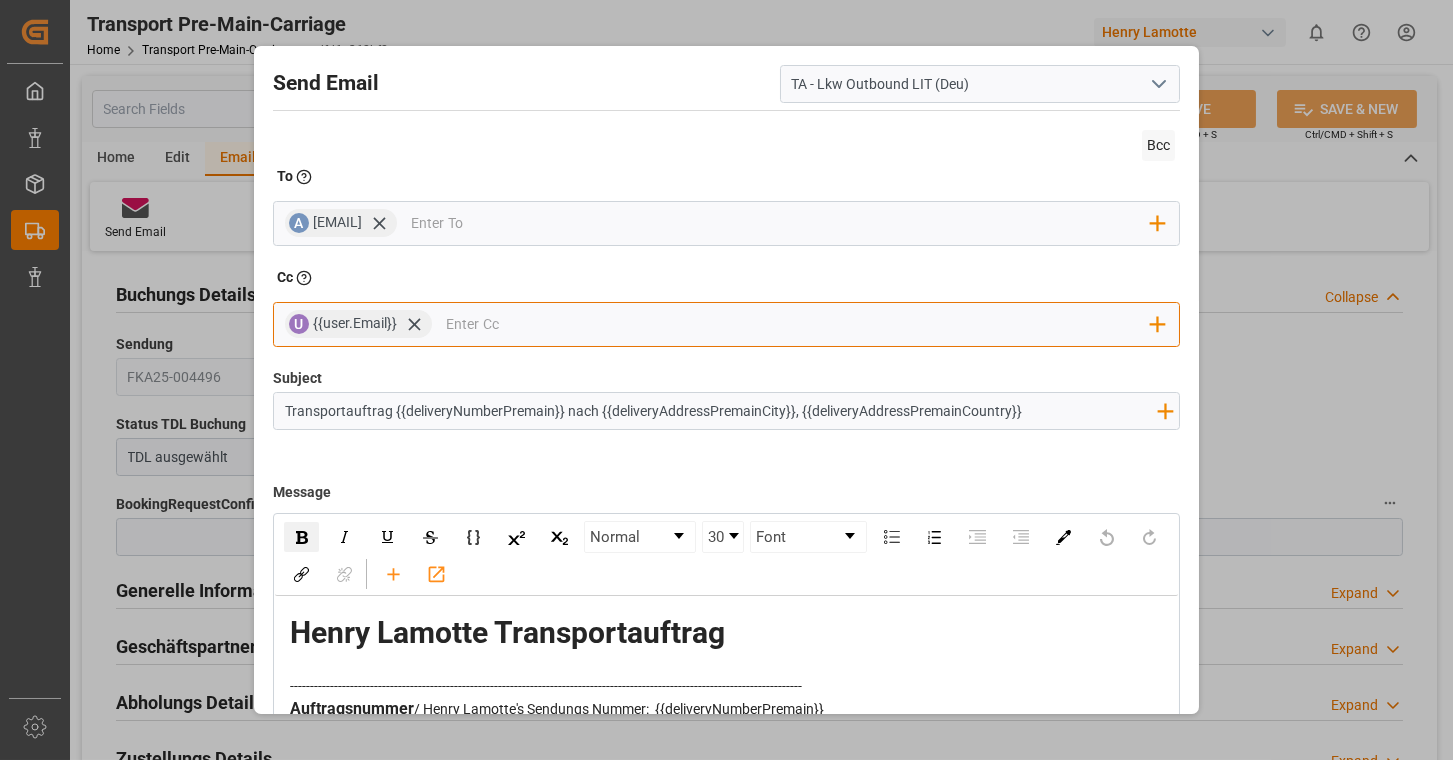click at bounding box center [798, 324] 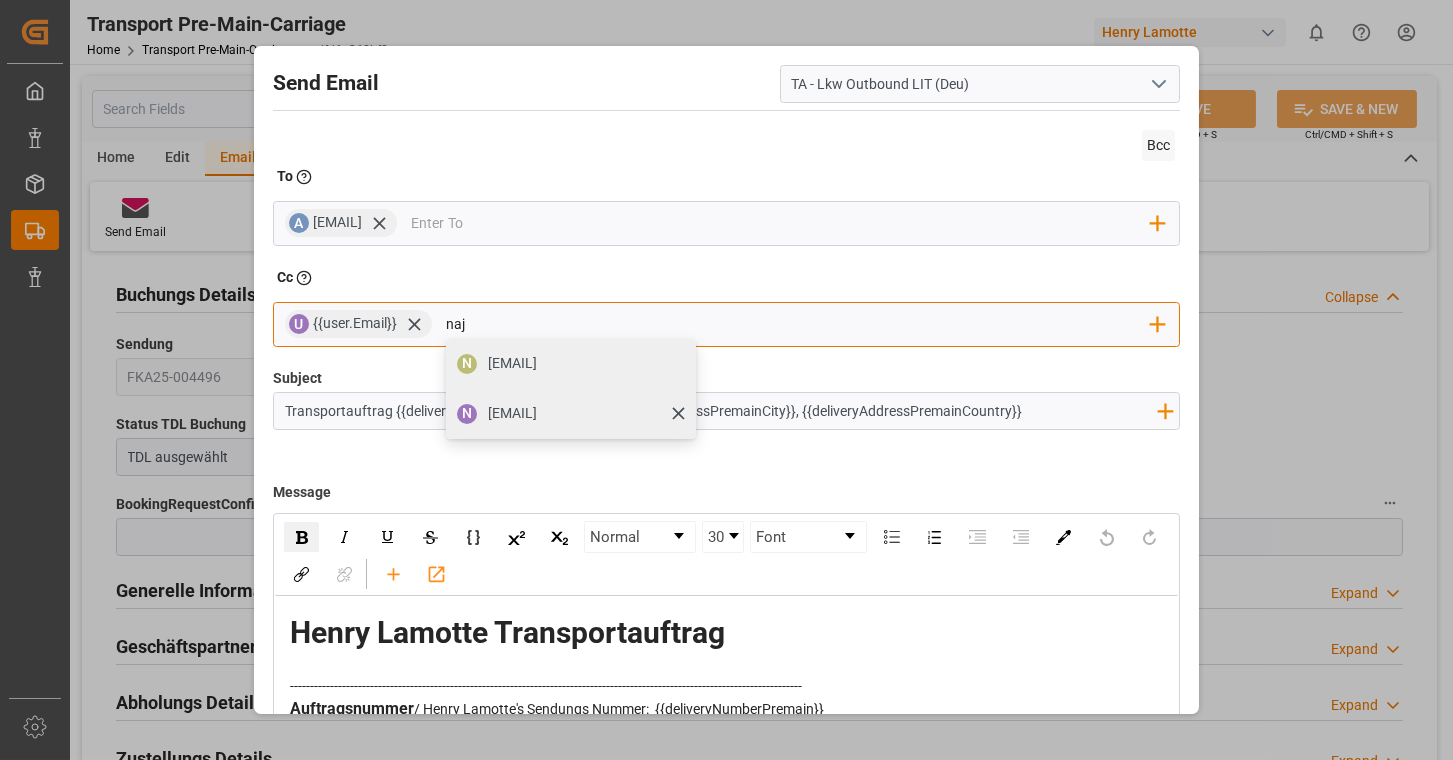click on "[EMAIL]" at bounding box center (512, 413) 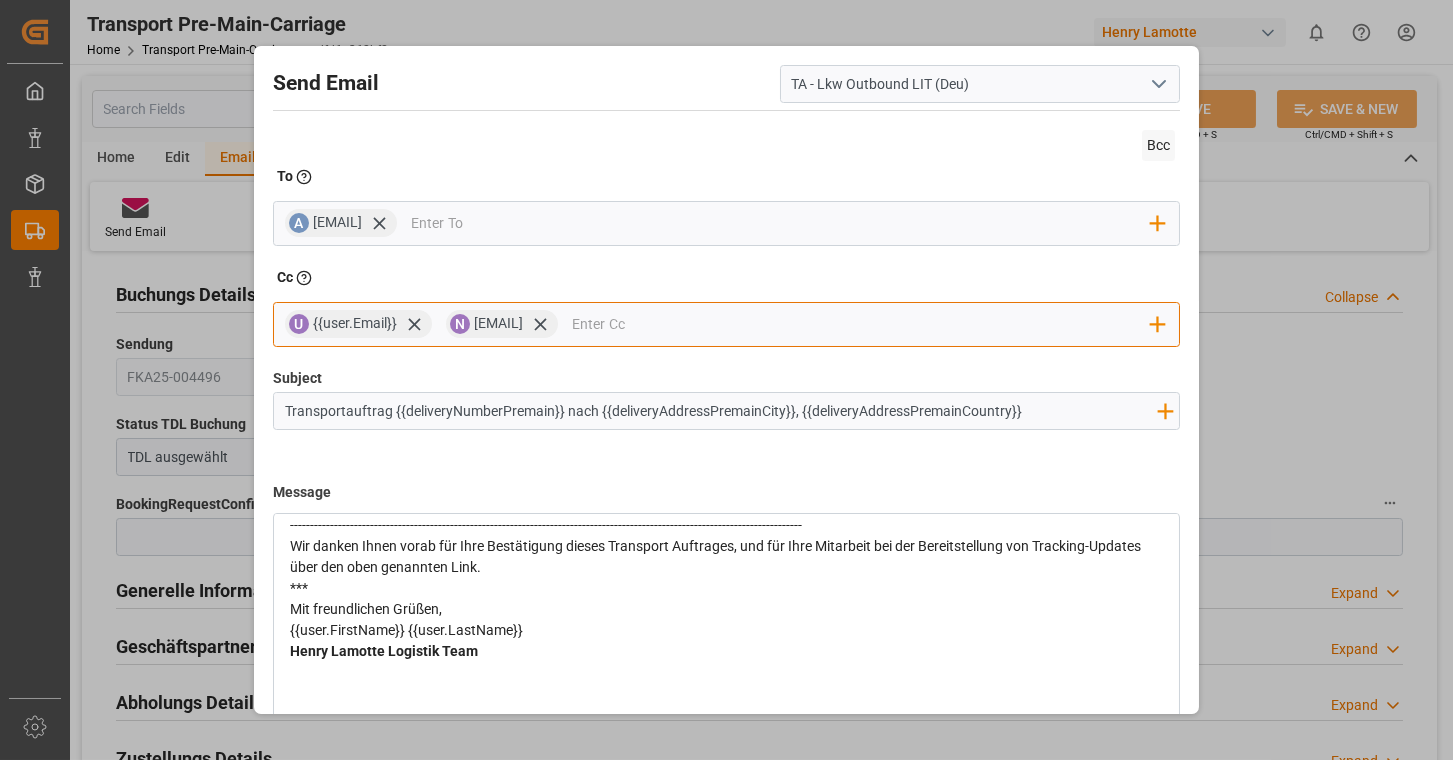 scroll, scrollTop: 1771, scrollLeft: 0, axis: vertical 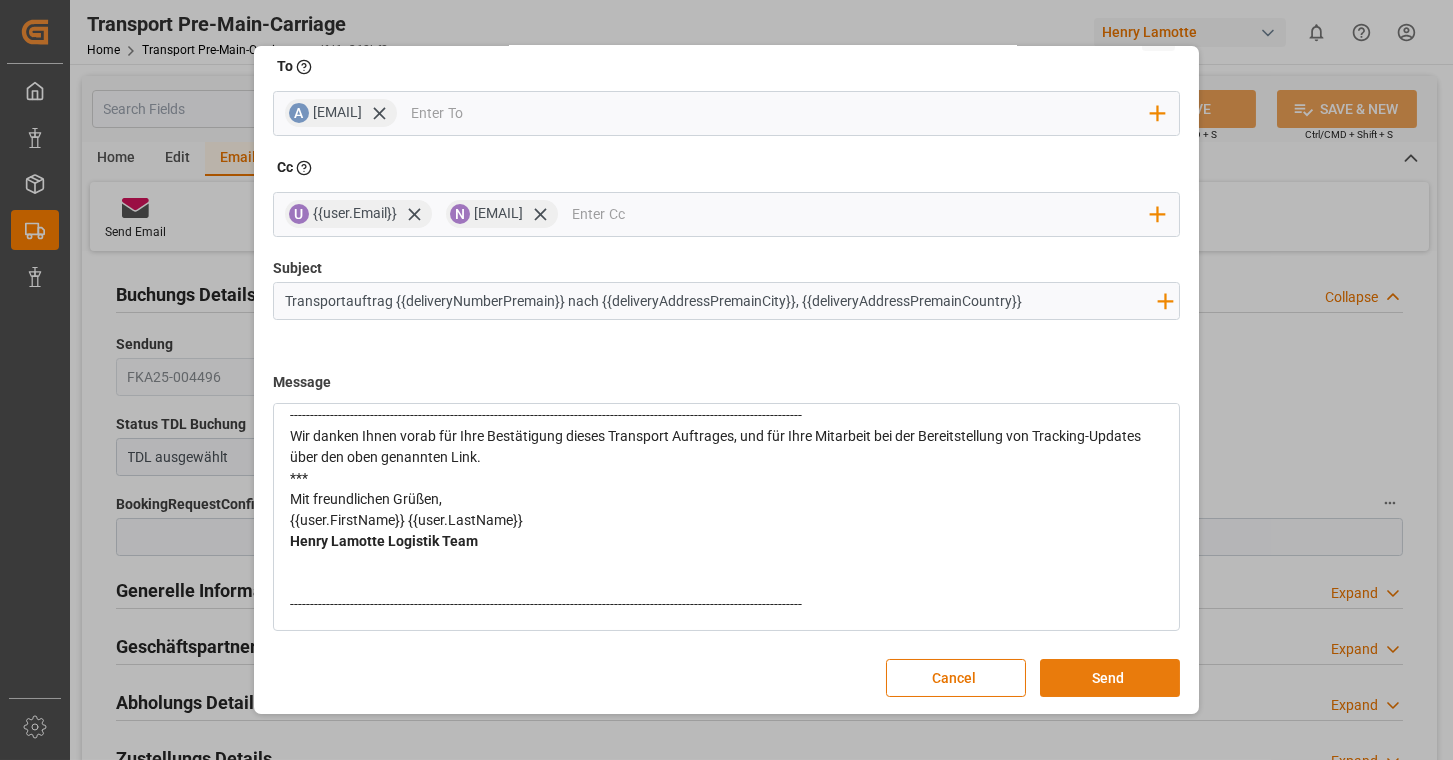 click on "Send" at bounding box center (1110, 678) 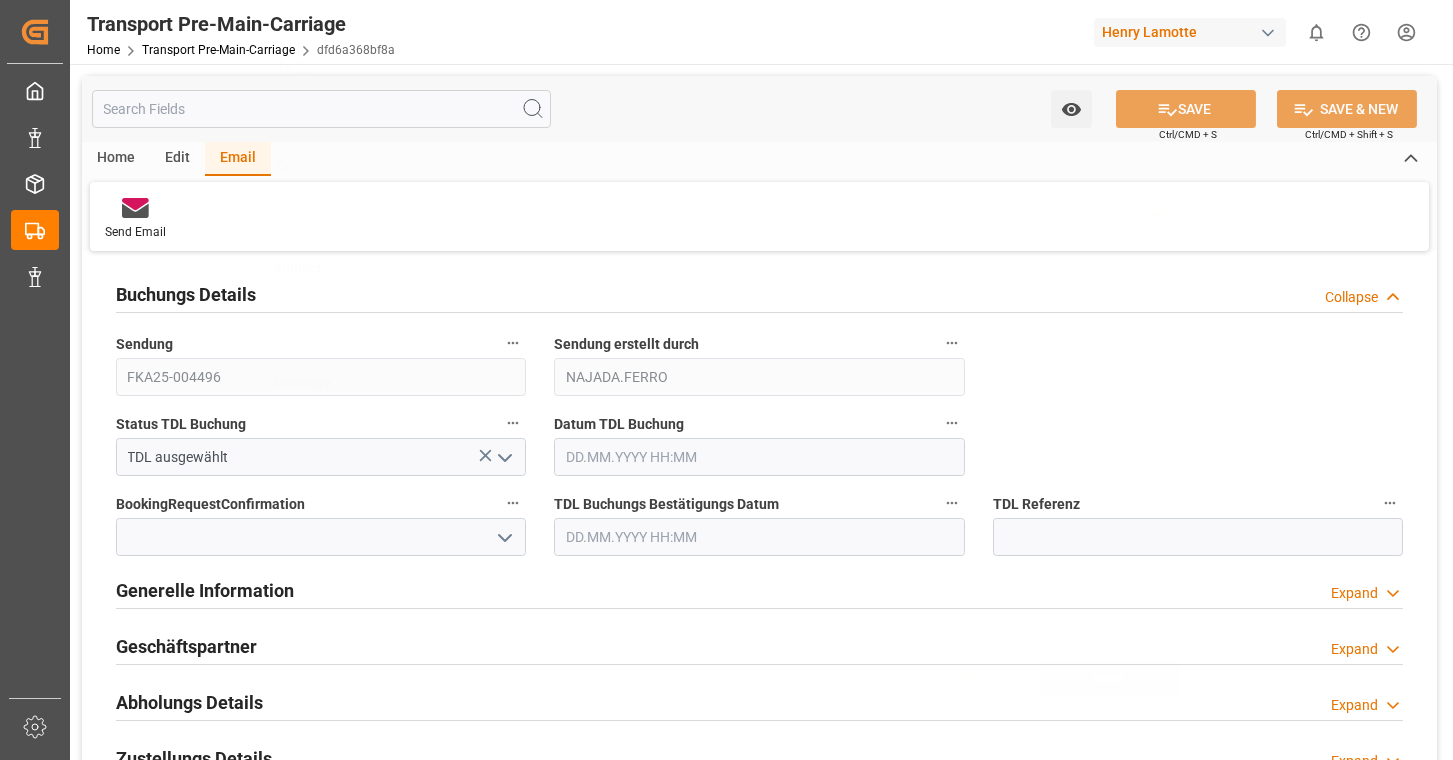 scroll, scrollTop: 0, scrollLeft: 0, axis: both 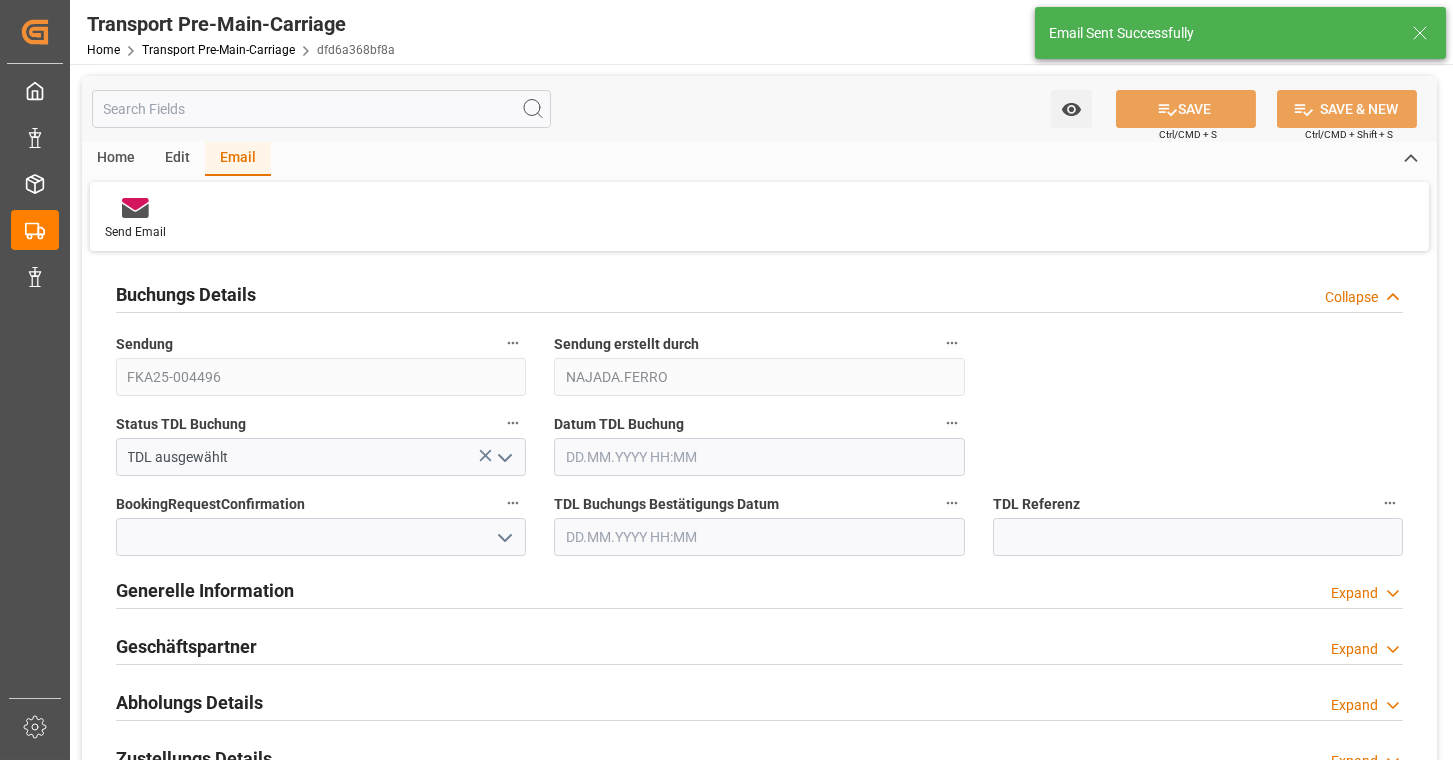click at bounding box center (505, 458) 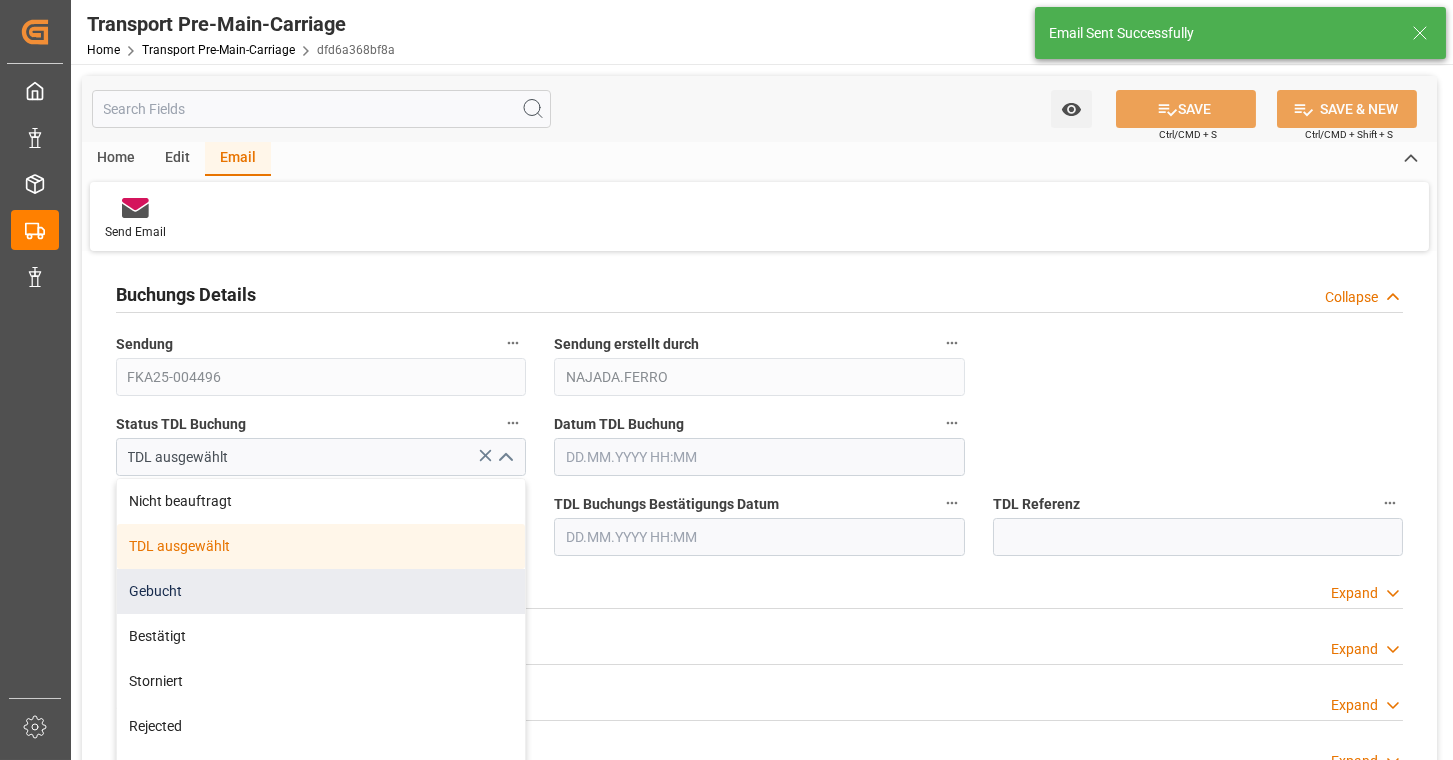 click on "Gebucht" at bounding box center (321, 591) 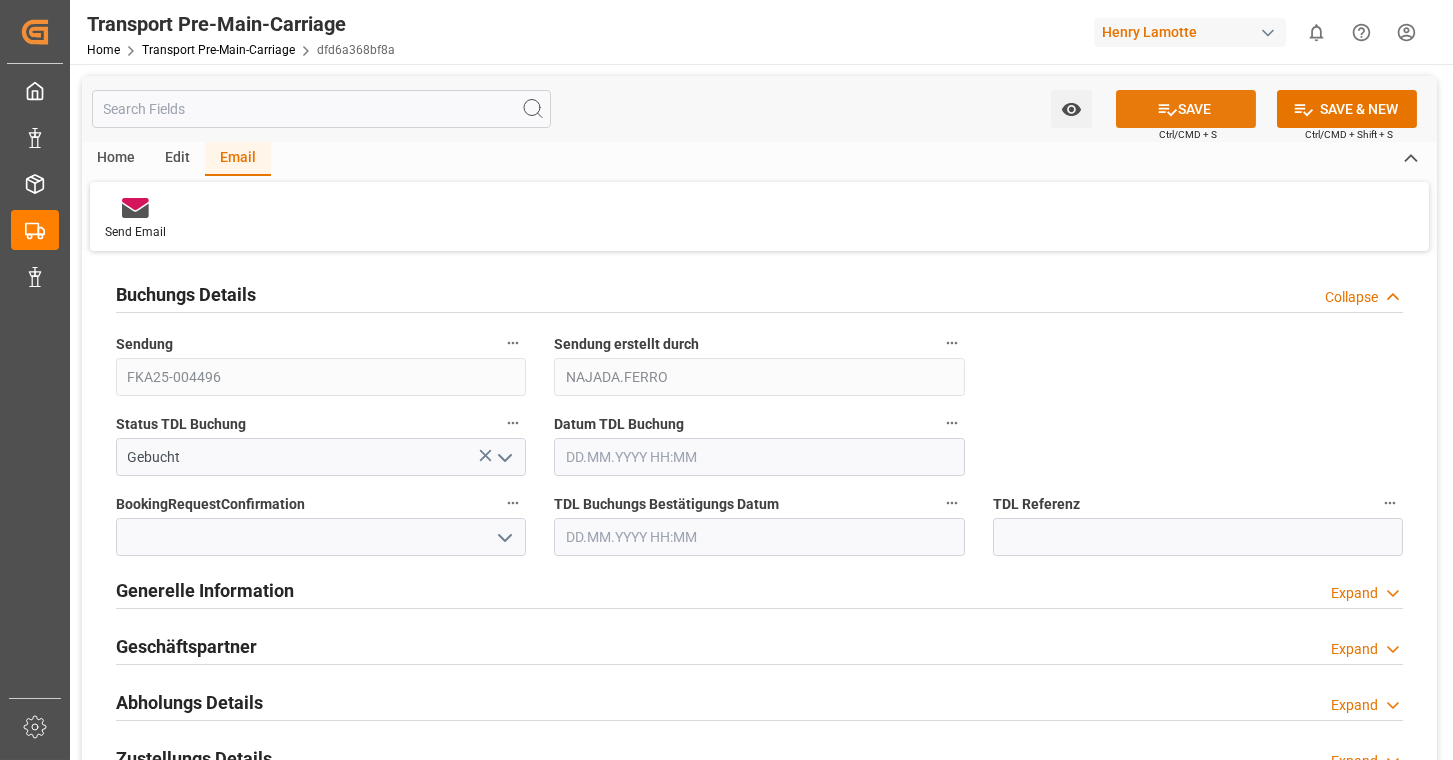 click at bounding box center (1167, 109) 